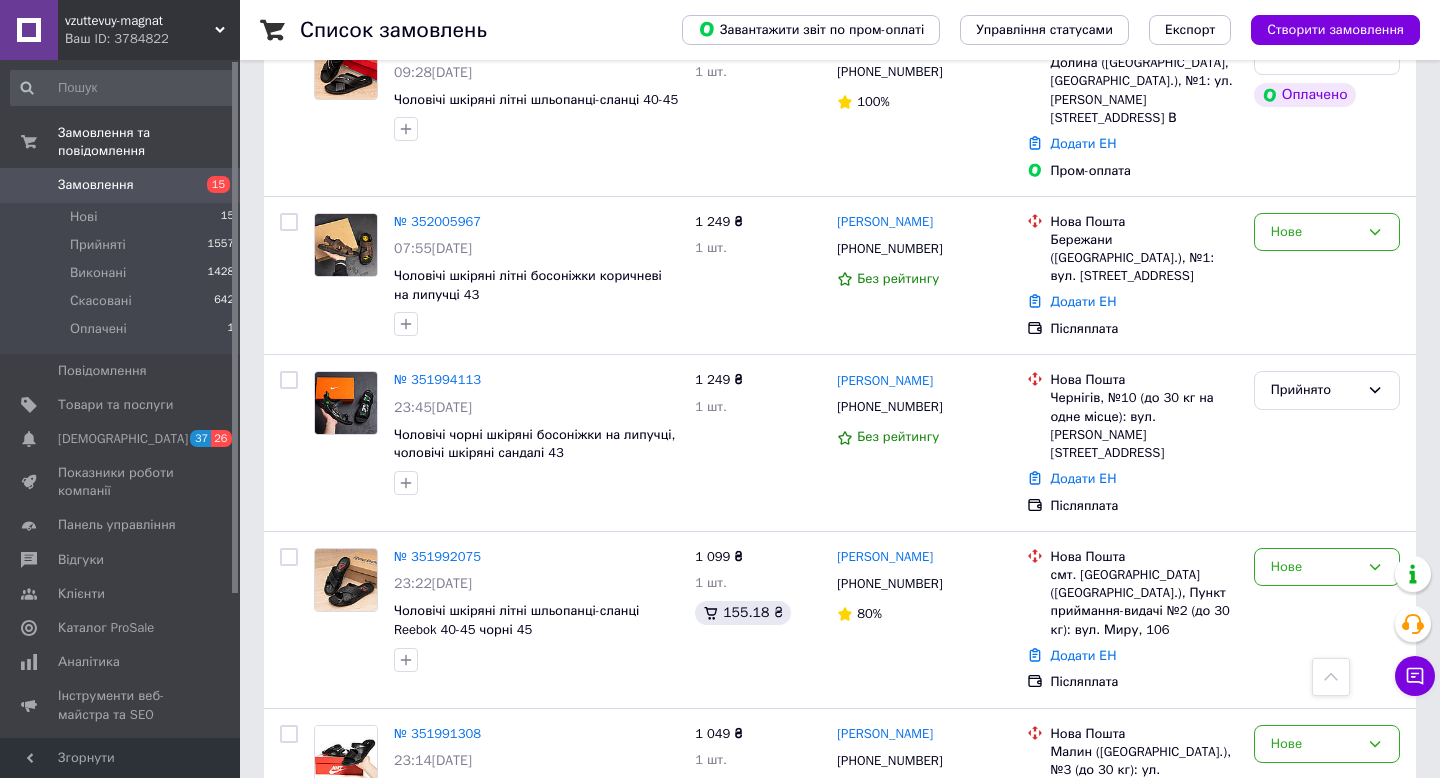 scroll, scrollTop: 699, scrollLeft: 0, axis: vertical 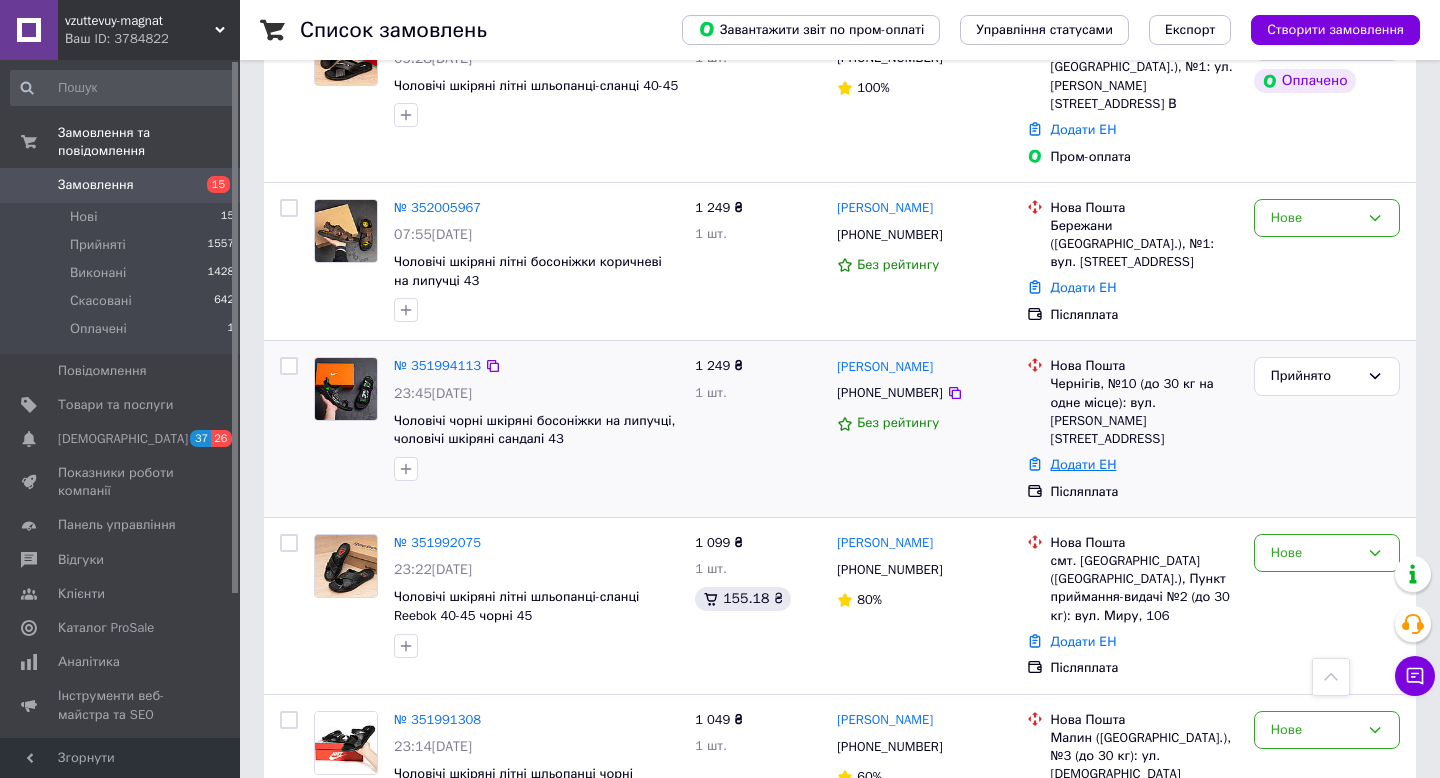 click on "Додати ЕН" at bounding box center [1084, 464] 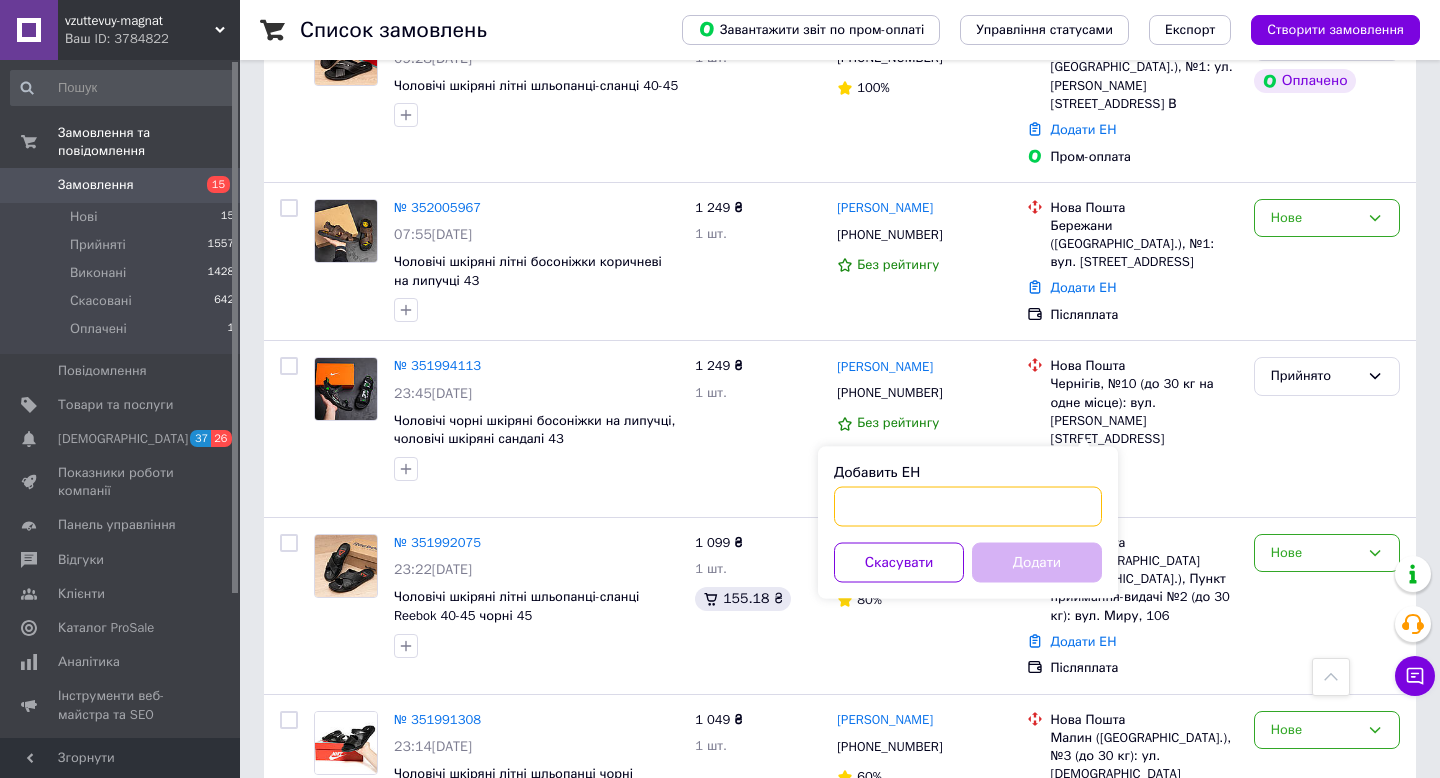 click on "Добавить ЕН" at bounding box center [968, 507] 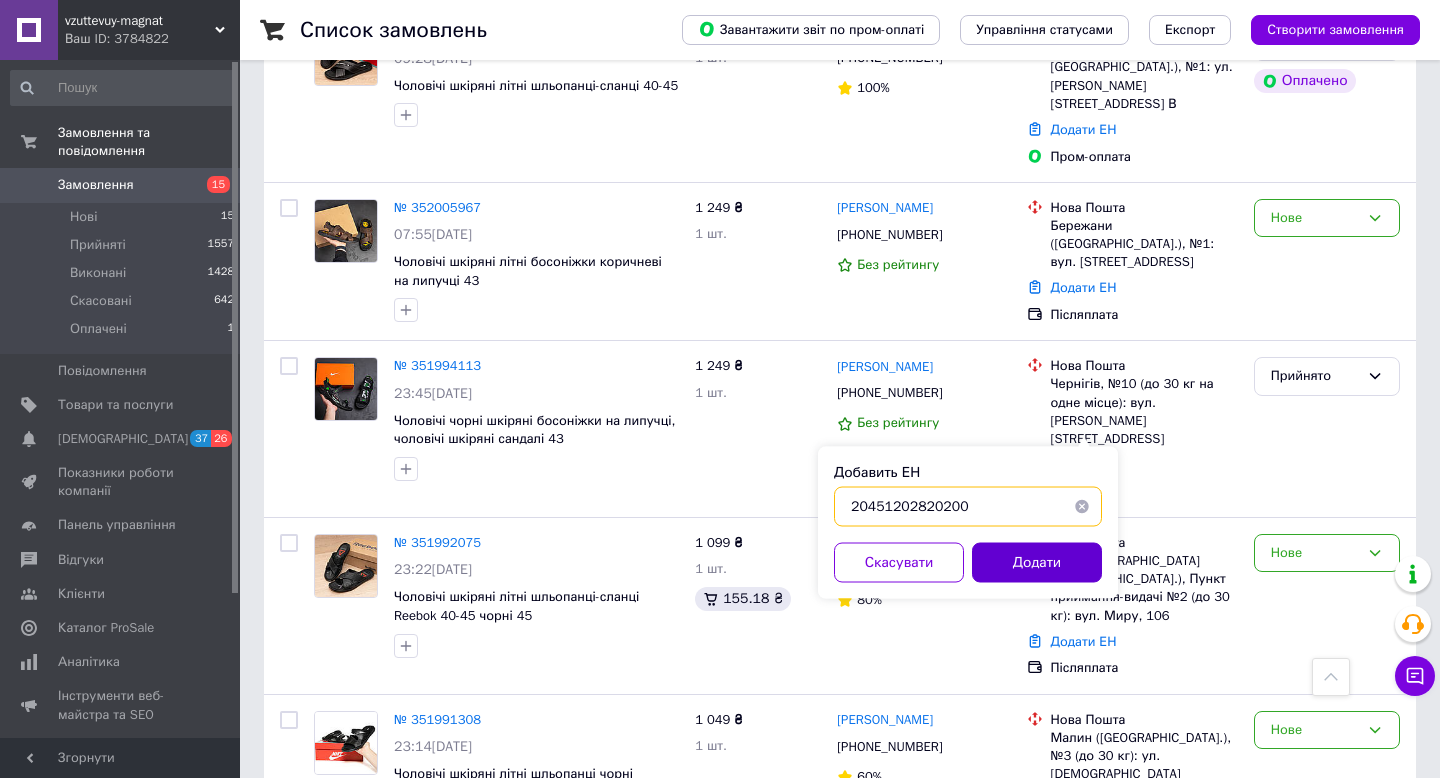 type on "20451202820200" 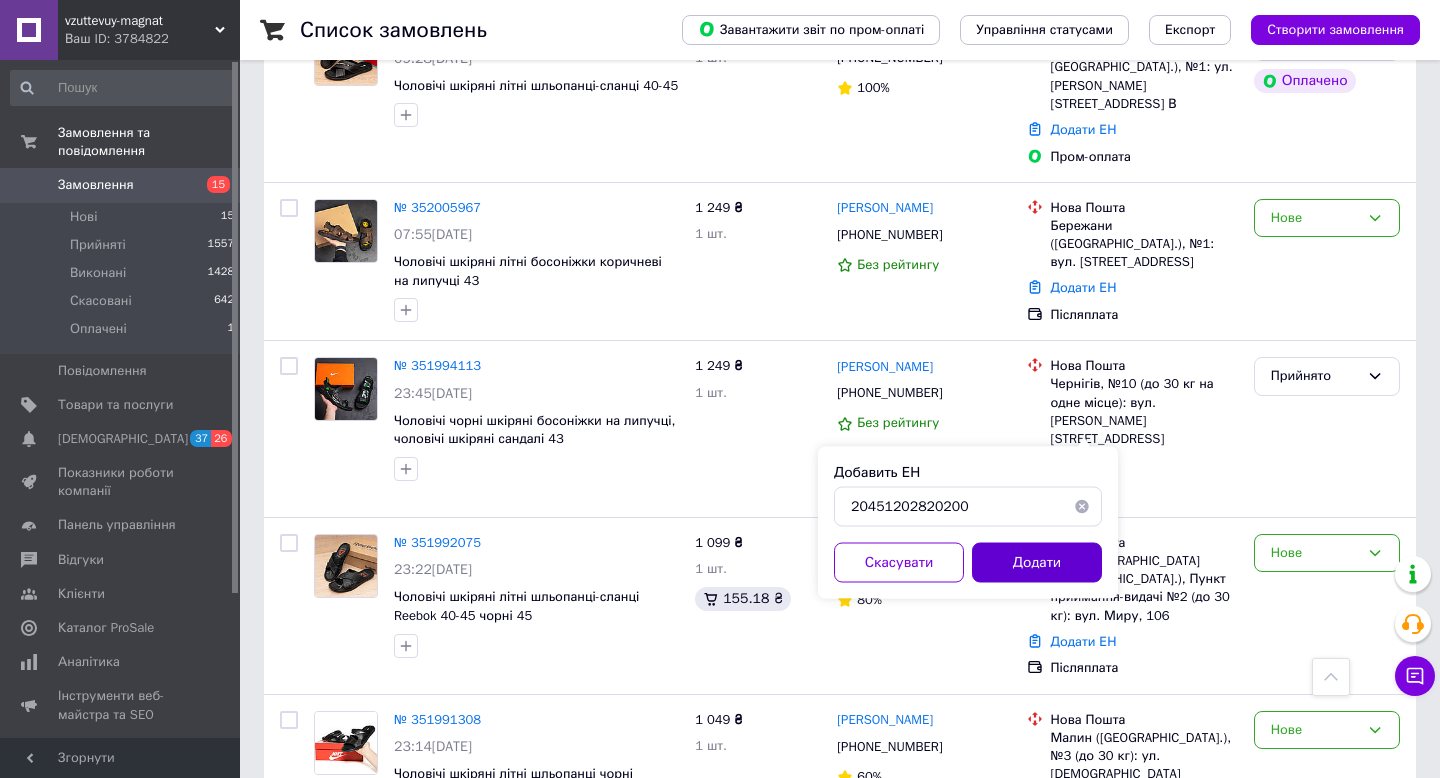 click on "Додати" at bounding box center [1037, 563] 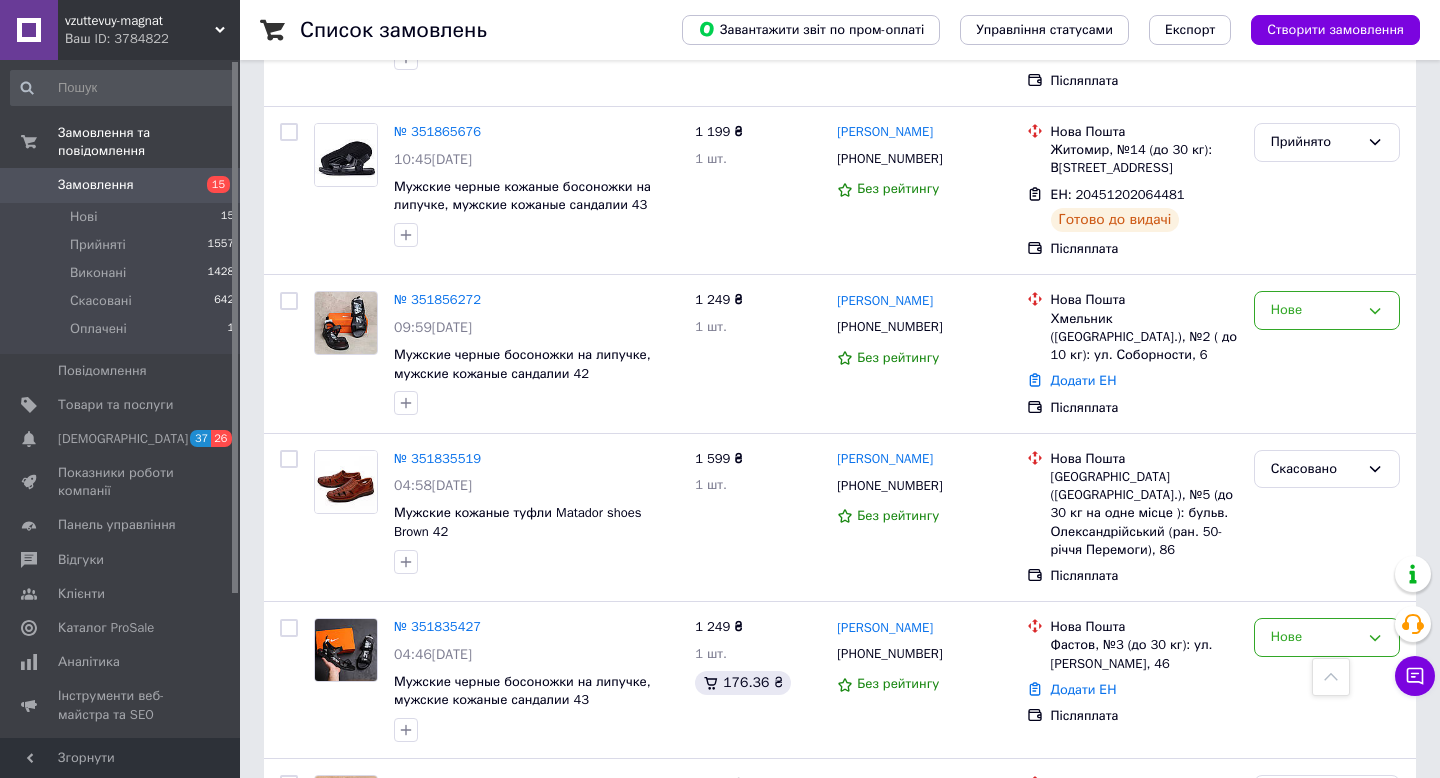 scroll, scrollTop: 2723, scrollLeft: 0, axis: vertical 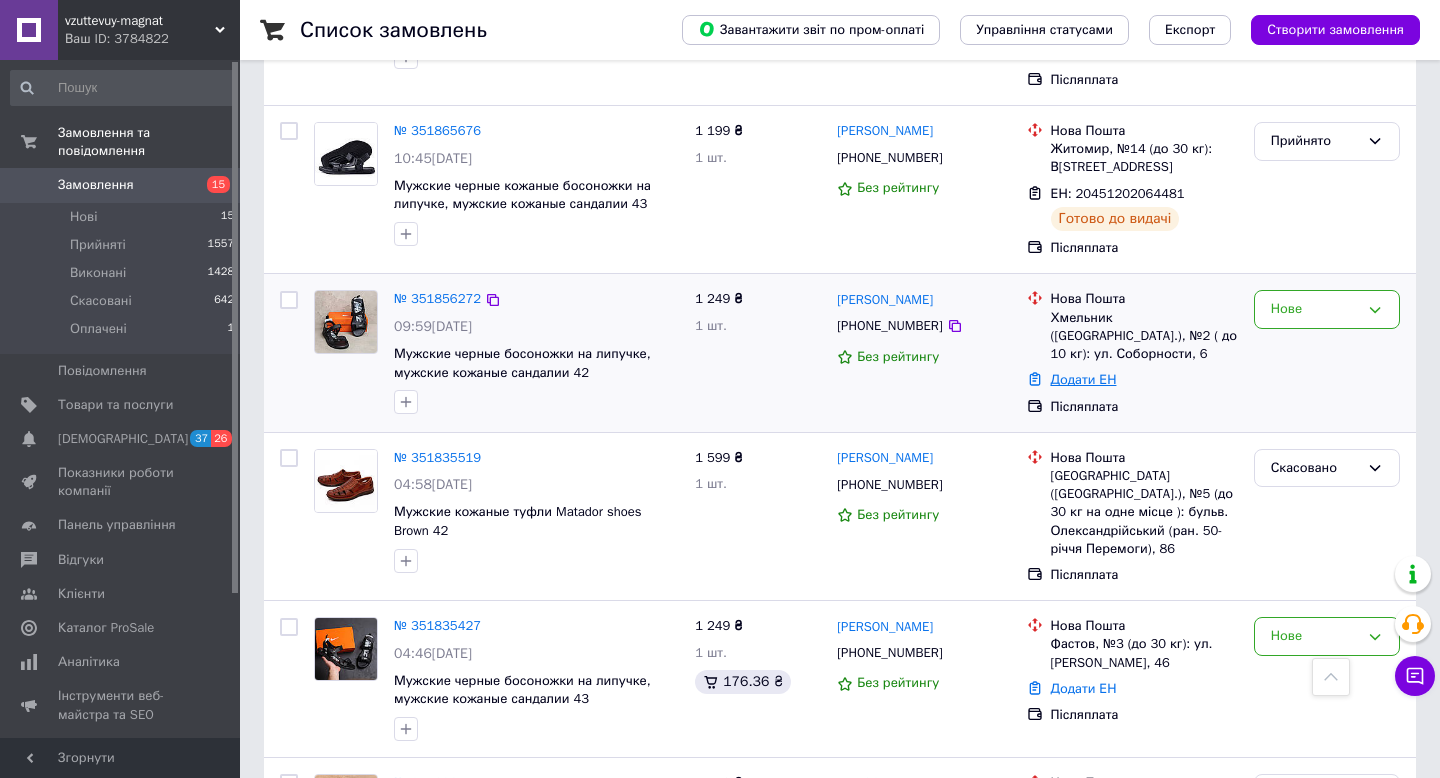 click on "Додати ЕН" at bounding box center (1084, 379) 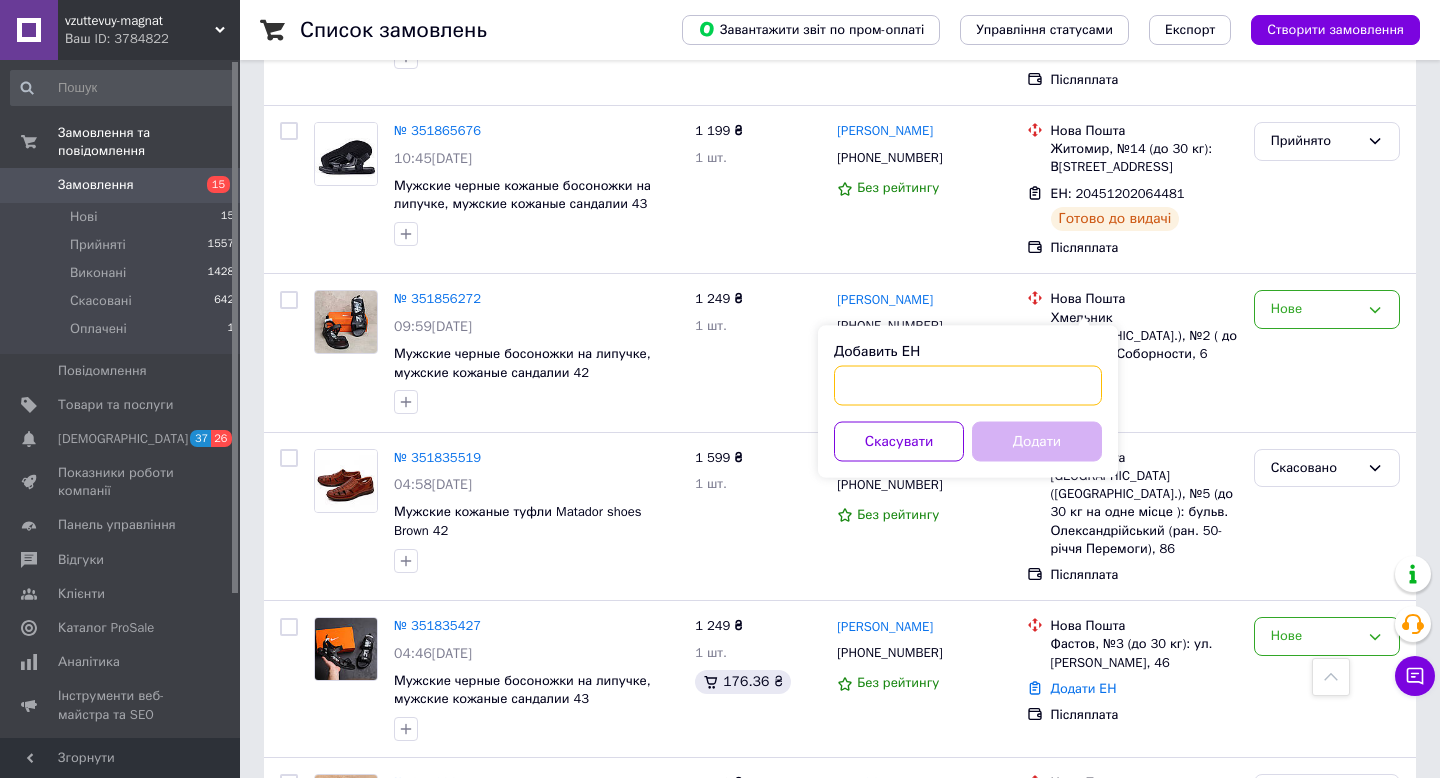 click on "Добавить ЕН" at bounding box center [968, 386] 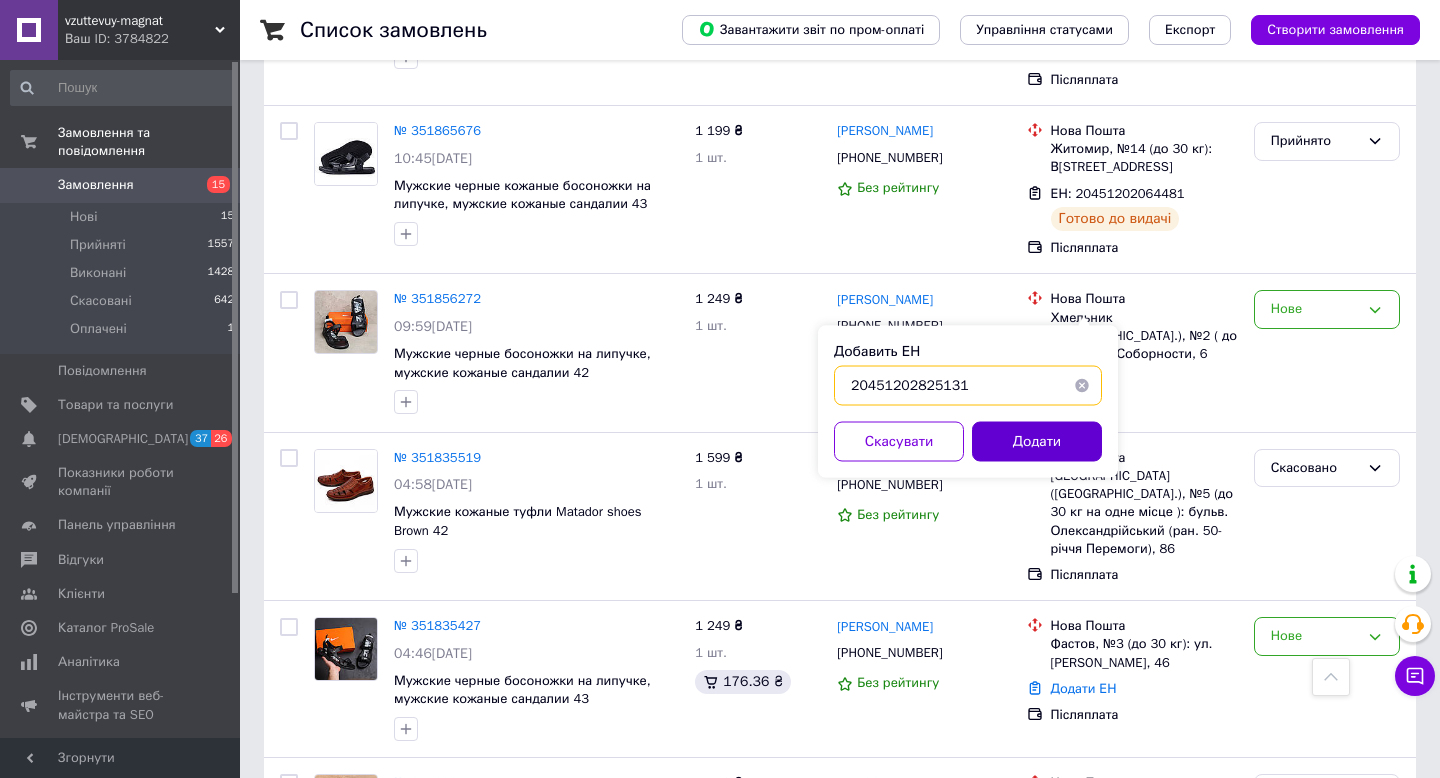 type on "20451202825131" 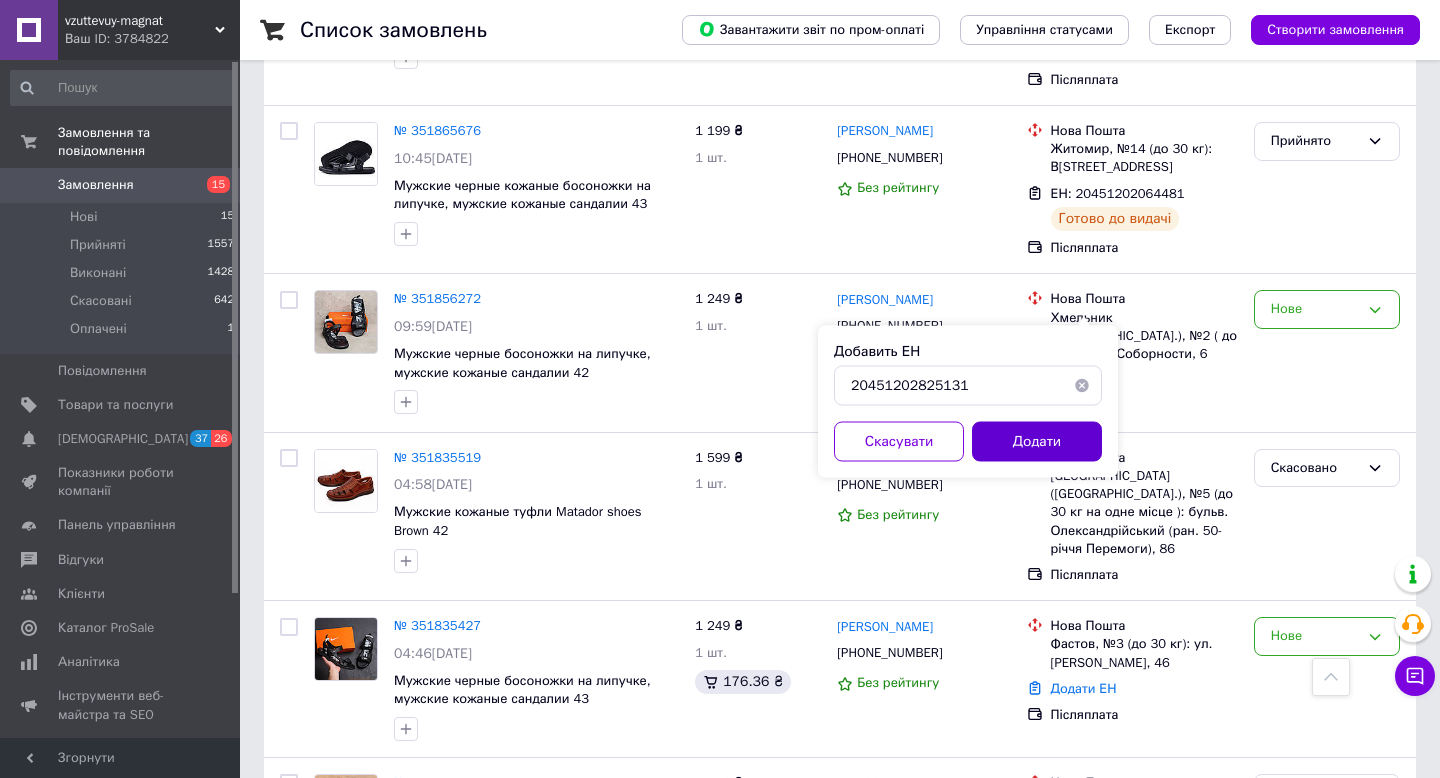 click on "Додати" at bounding box center (1037, 442) 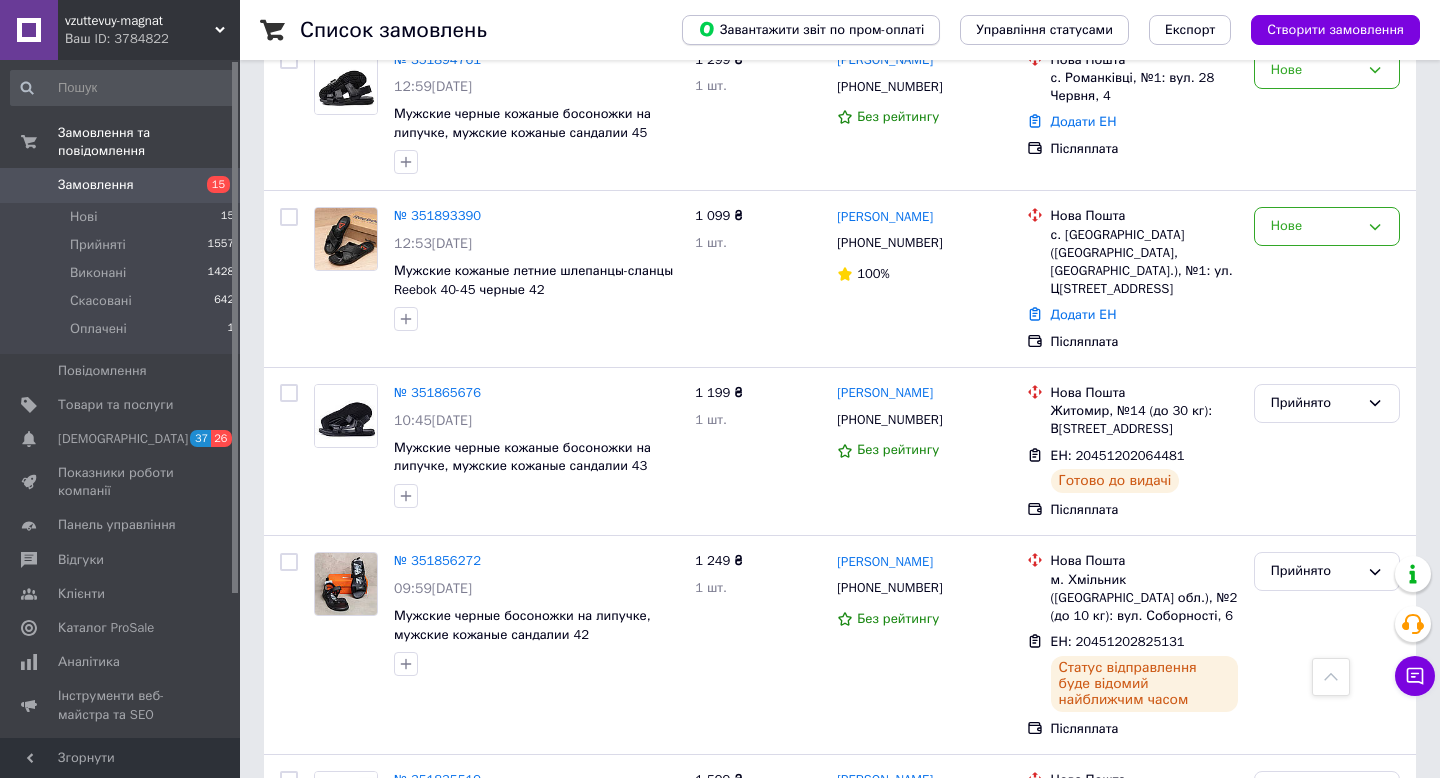 scroll, scrollTop: 2419, scrollLeft: 0, axis: vertical 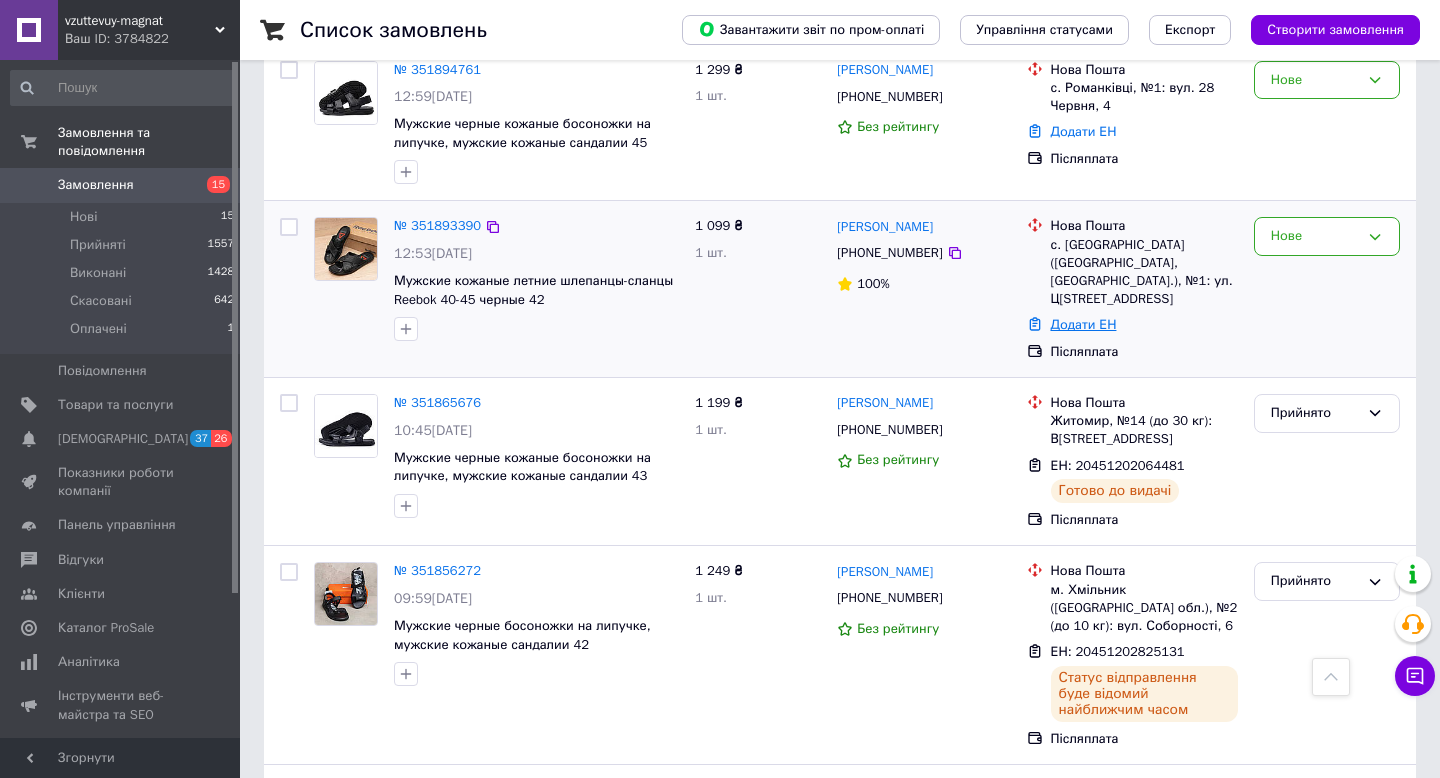 click on "Додати ЕН" at bounding box center [1084, 324] 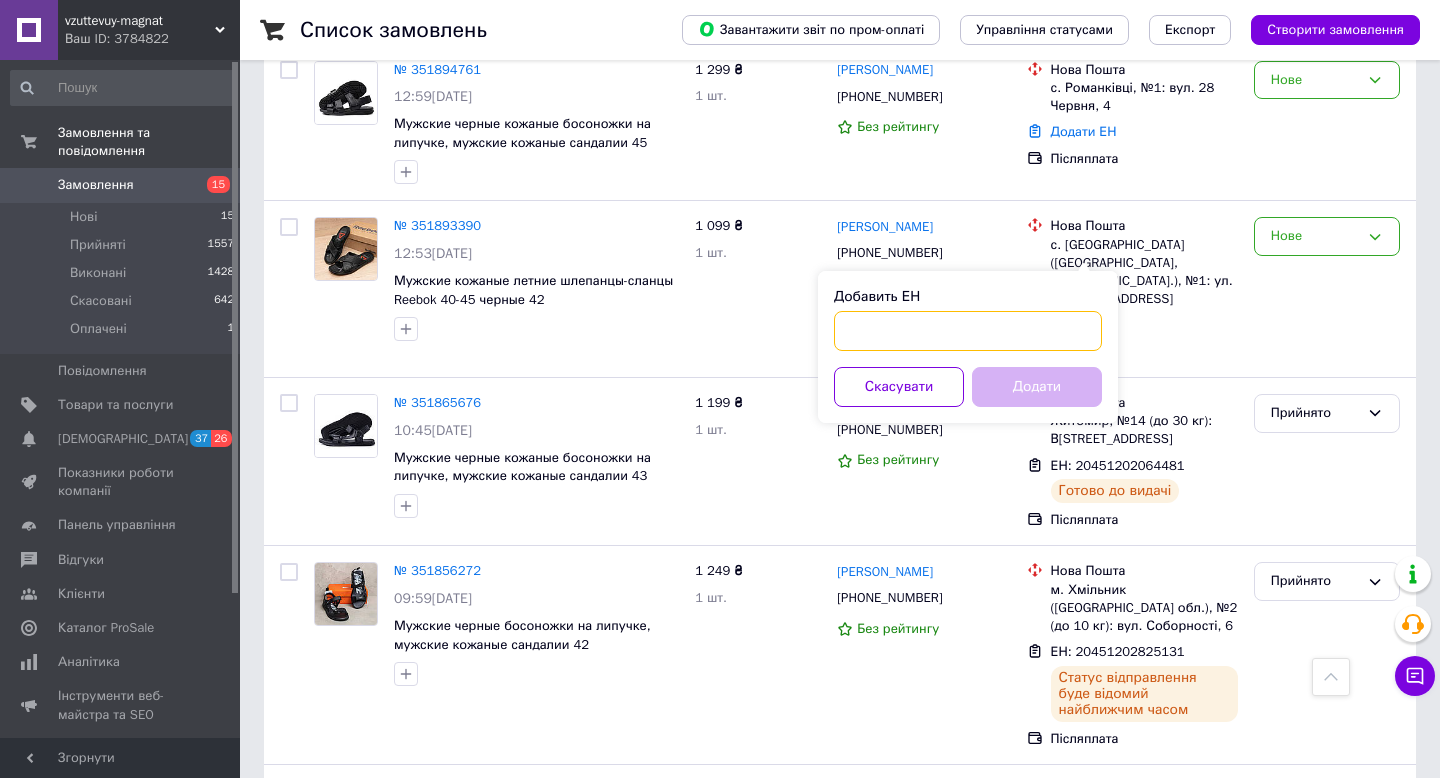 click on "Добавить ЕН" at bounding box center (968, 331) 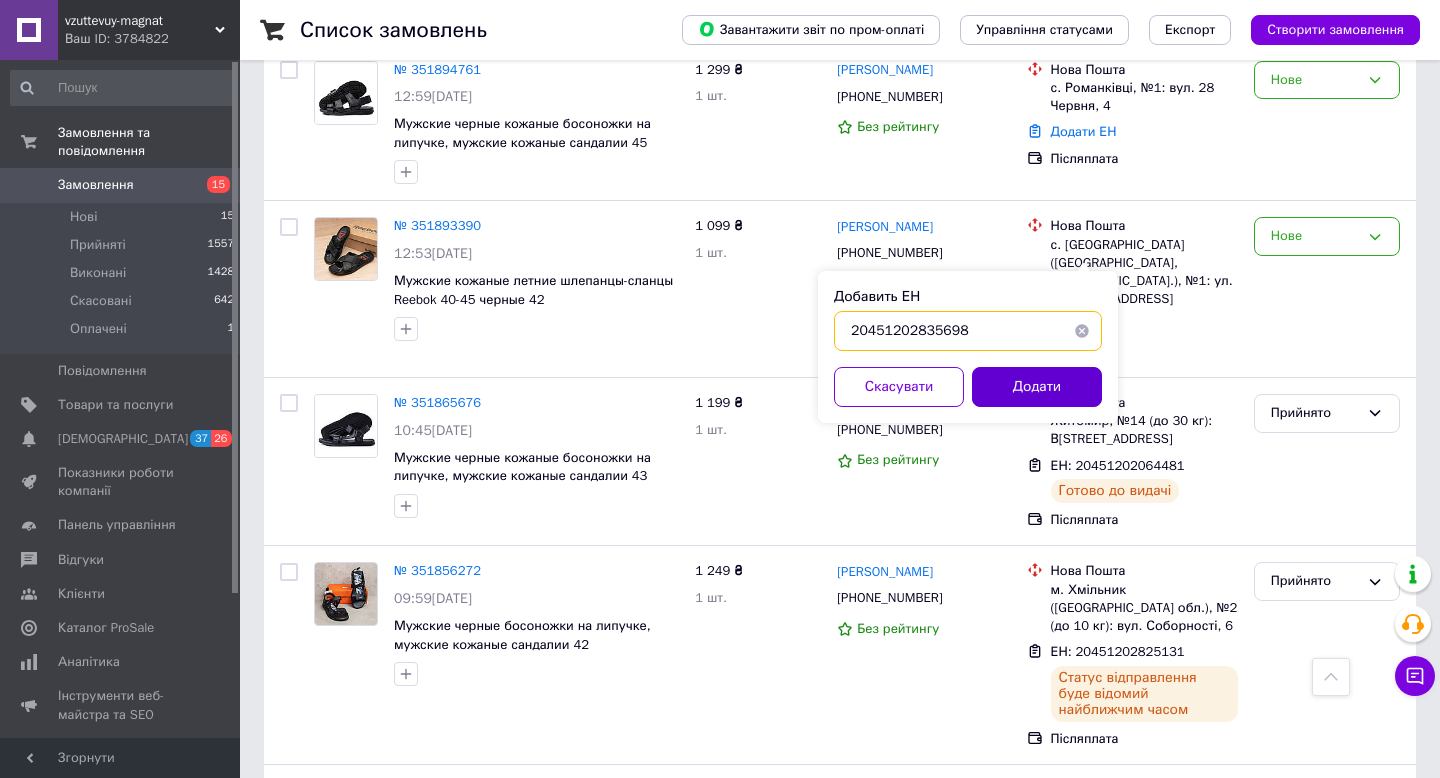 type on "20451202835698" 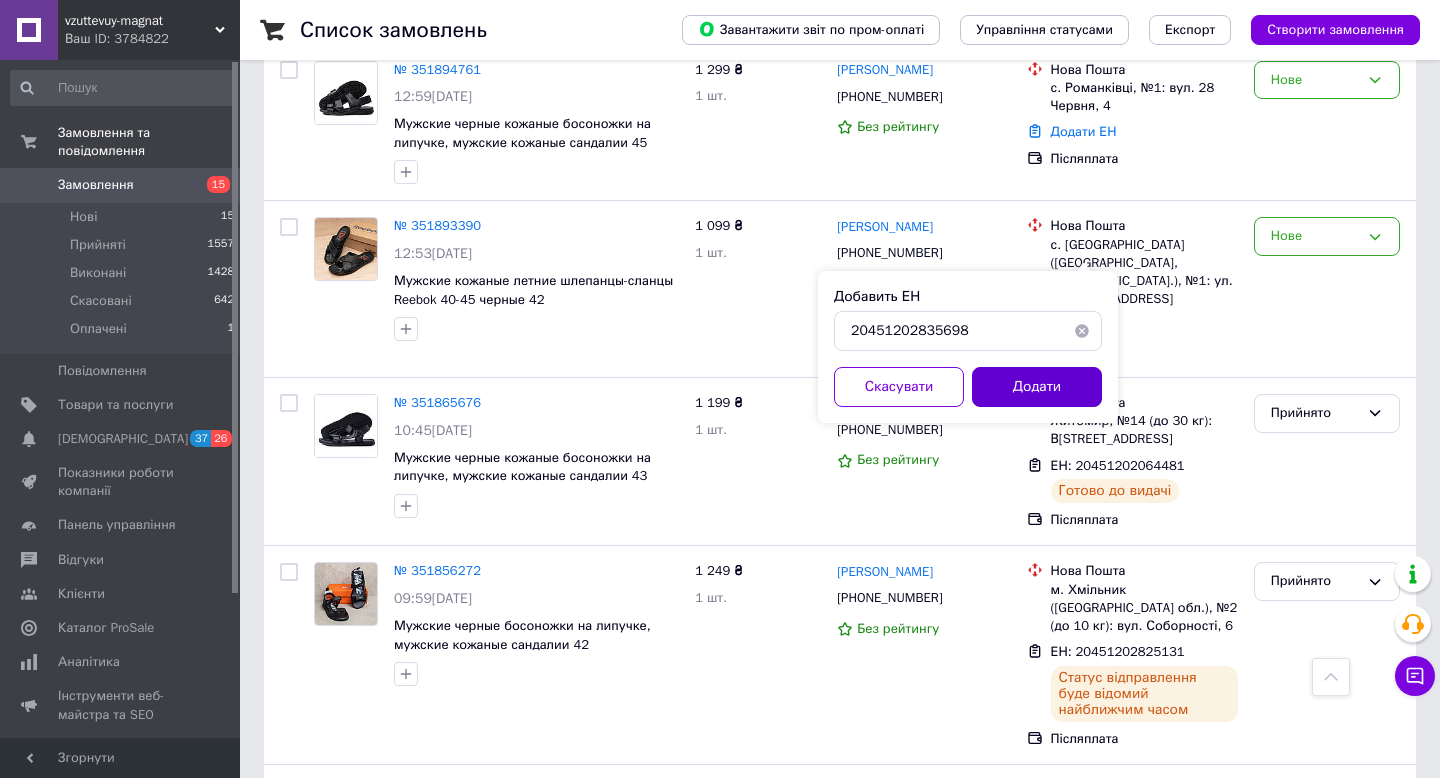 click on "Додати" at bounding box center [1037, 387] 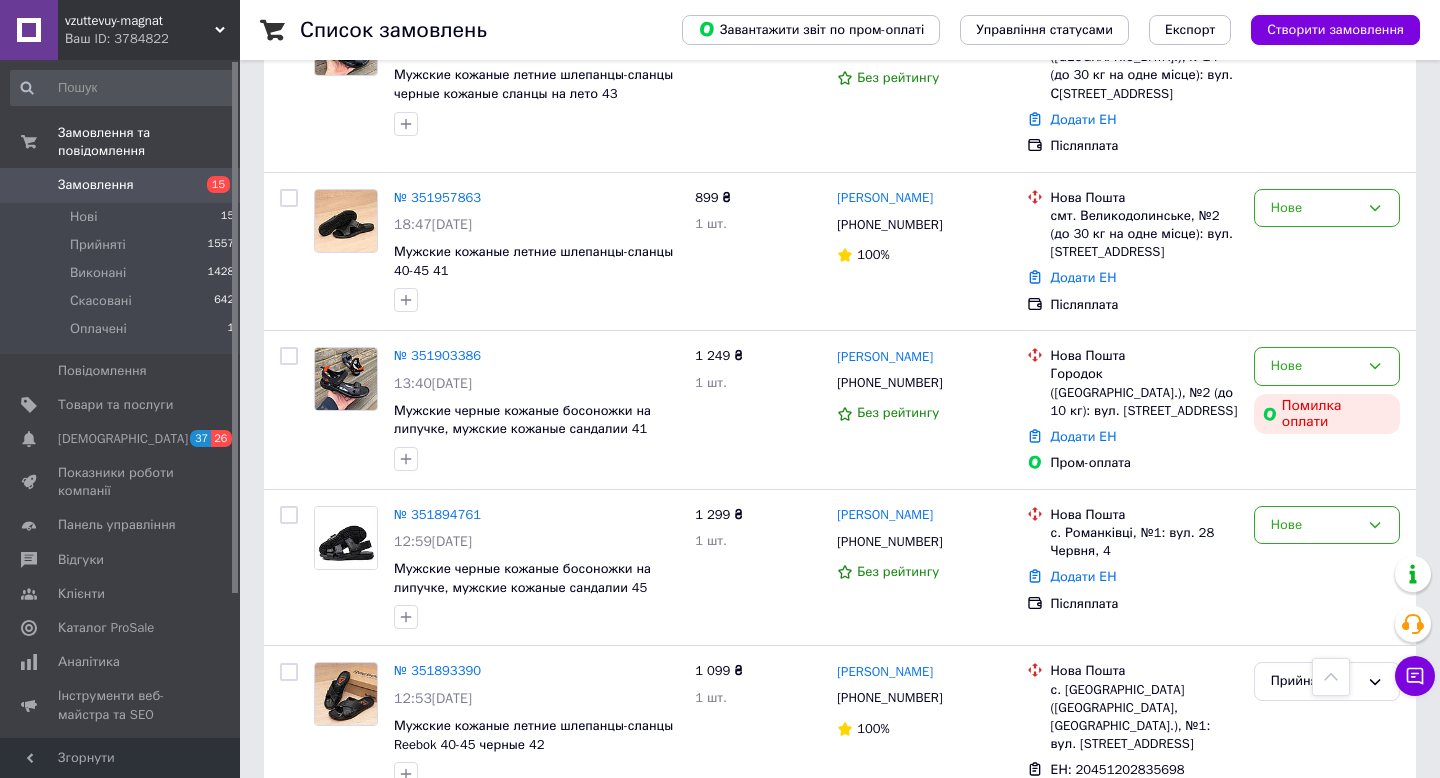 scroll, scrollTop: 1970, scrollLeft: 0, axis: vertical 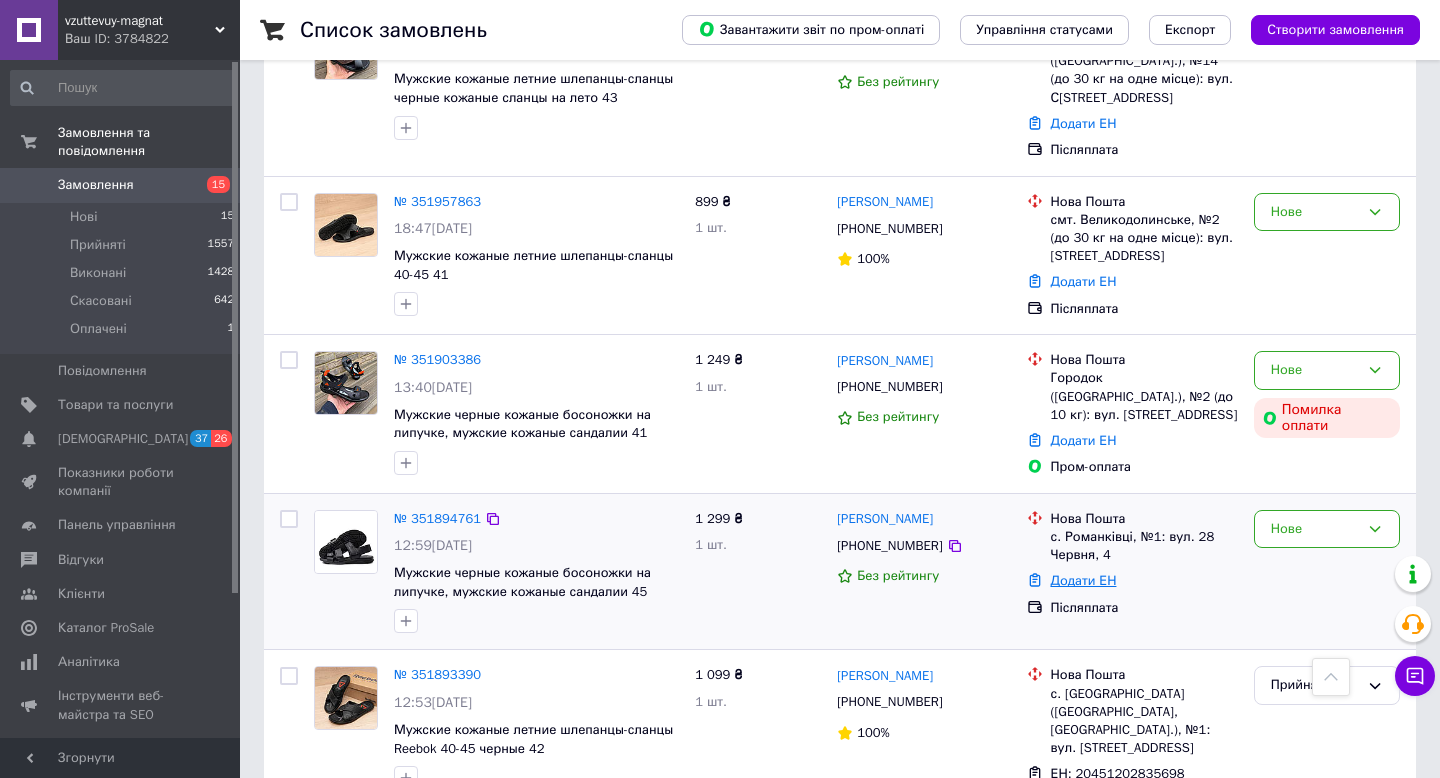 click on "Додати ЕН" at bounding box center (1084, 580) 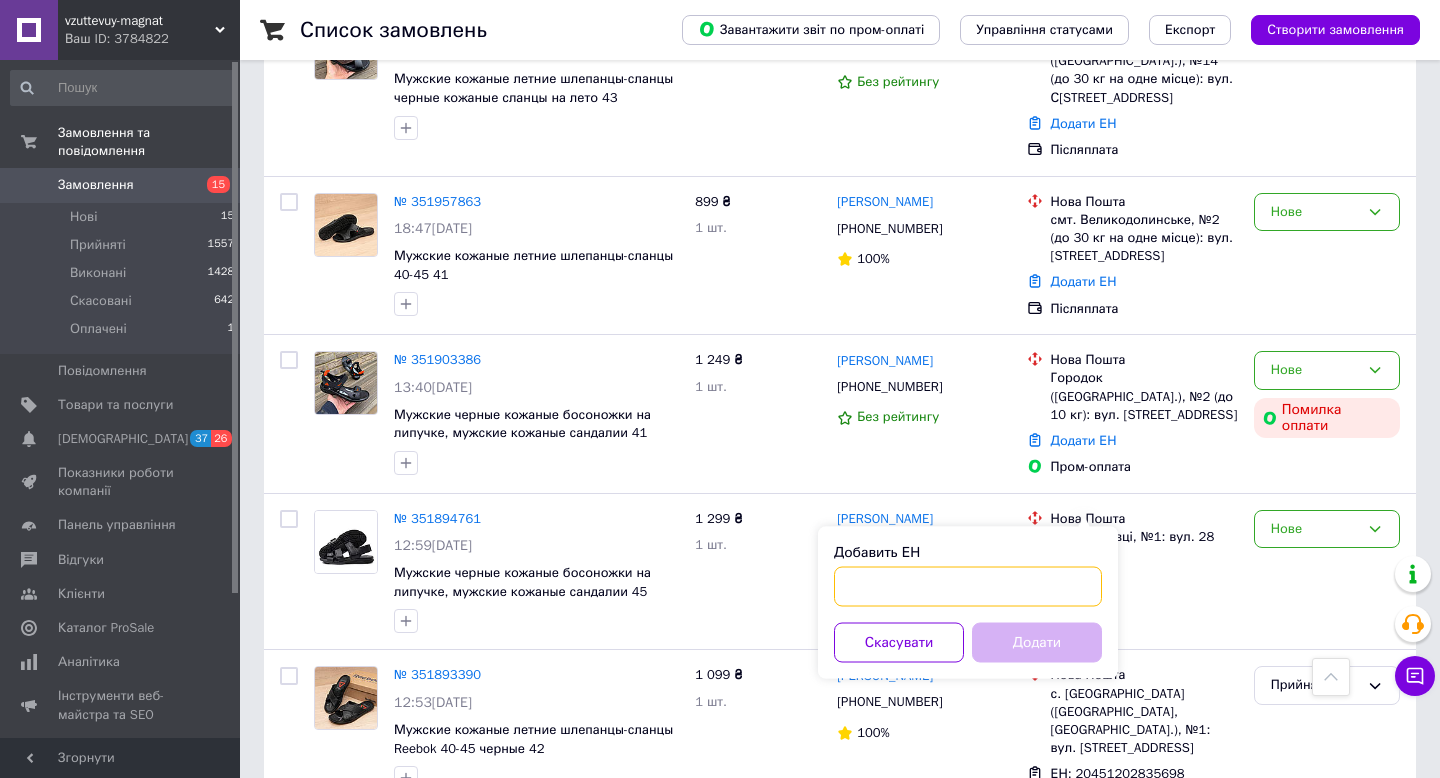 click on "Добавить ЕН" at bounding box center [968, 587] 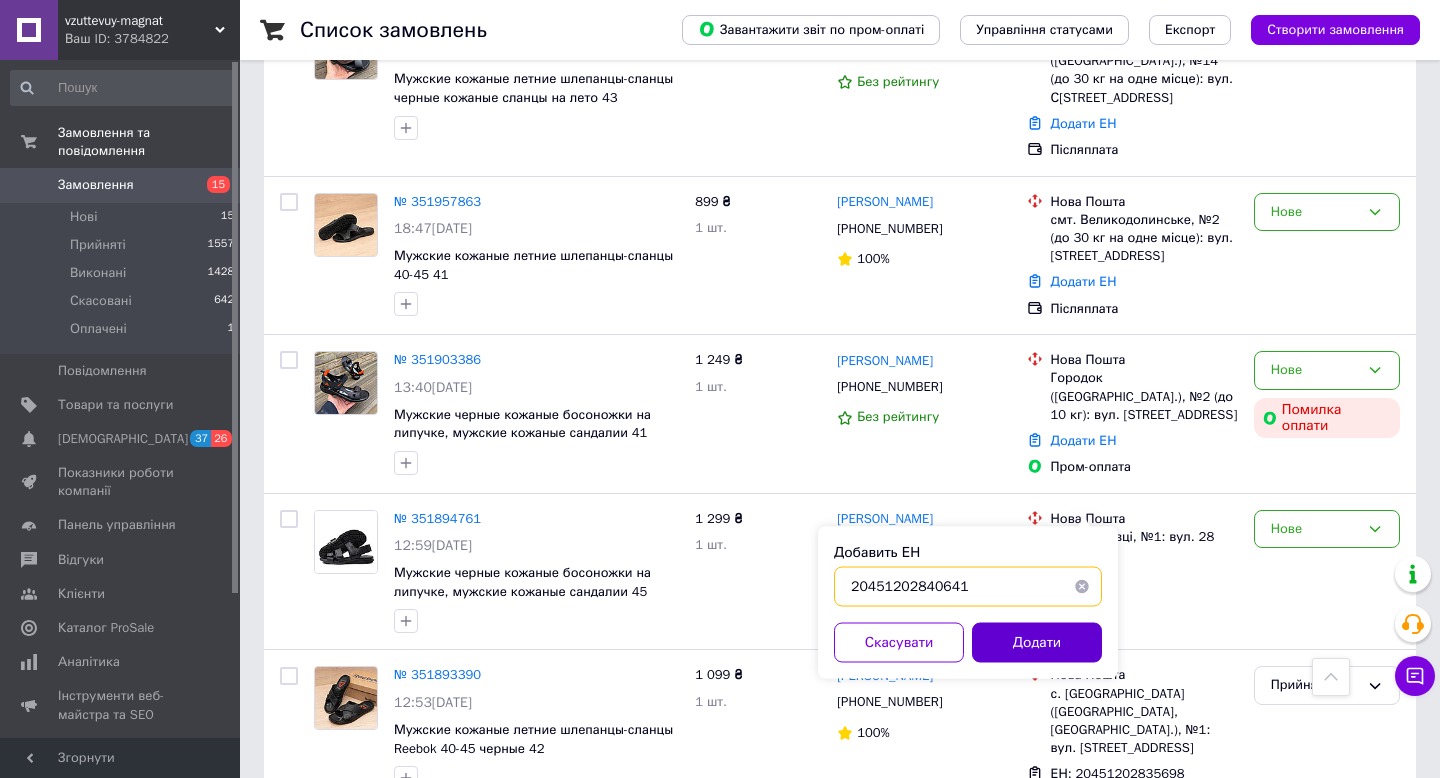 type on "20451202840641" 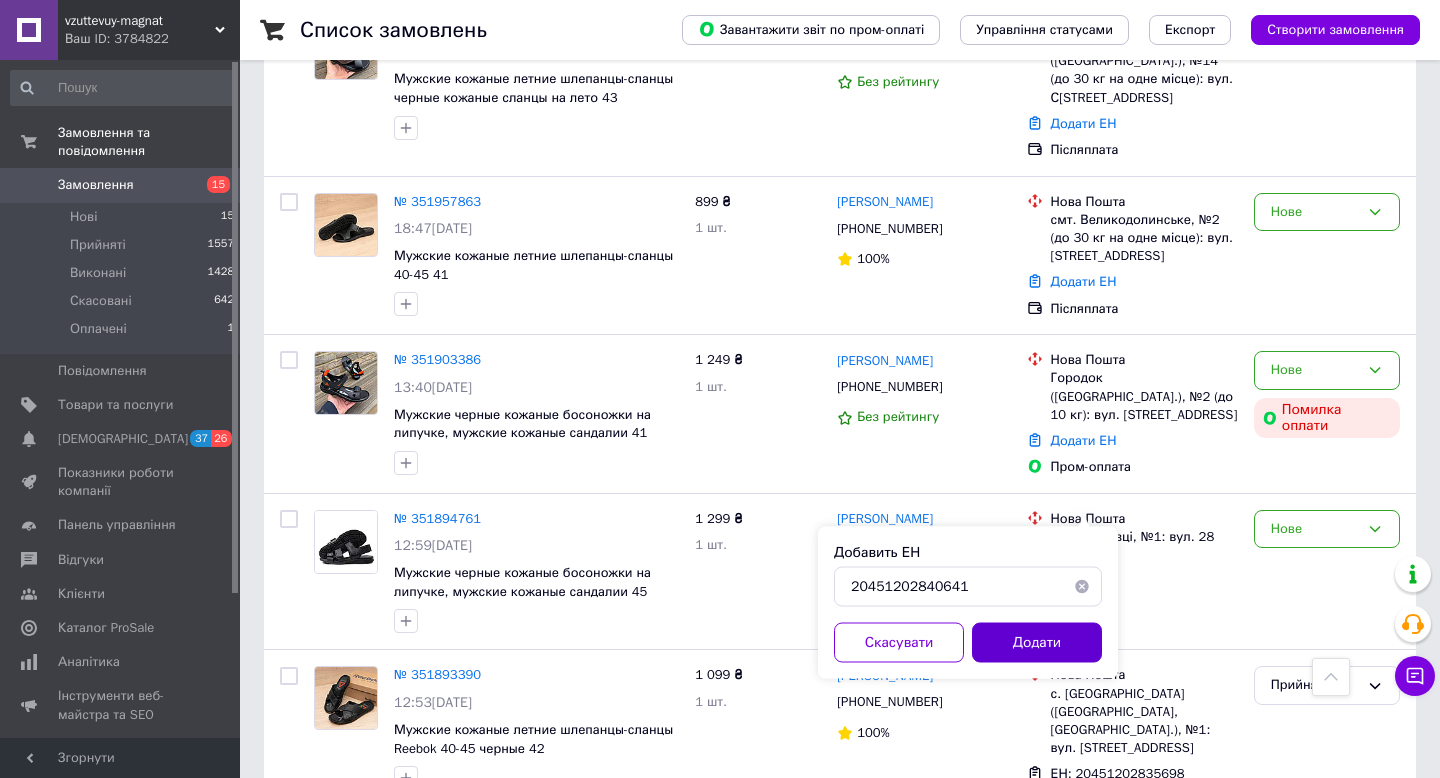 click on "Додати" at bounding box center (1037, 643) 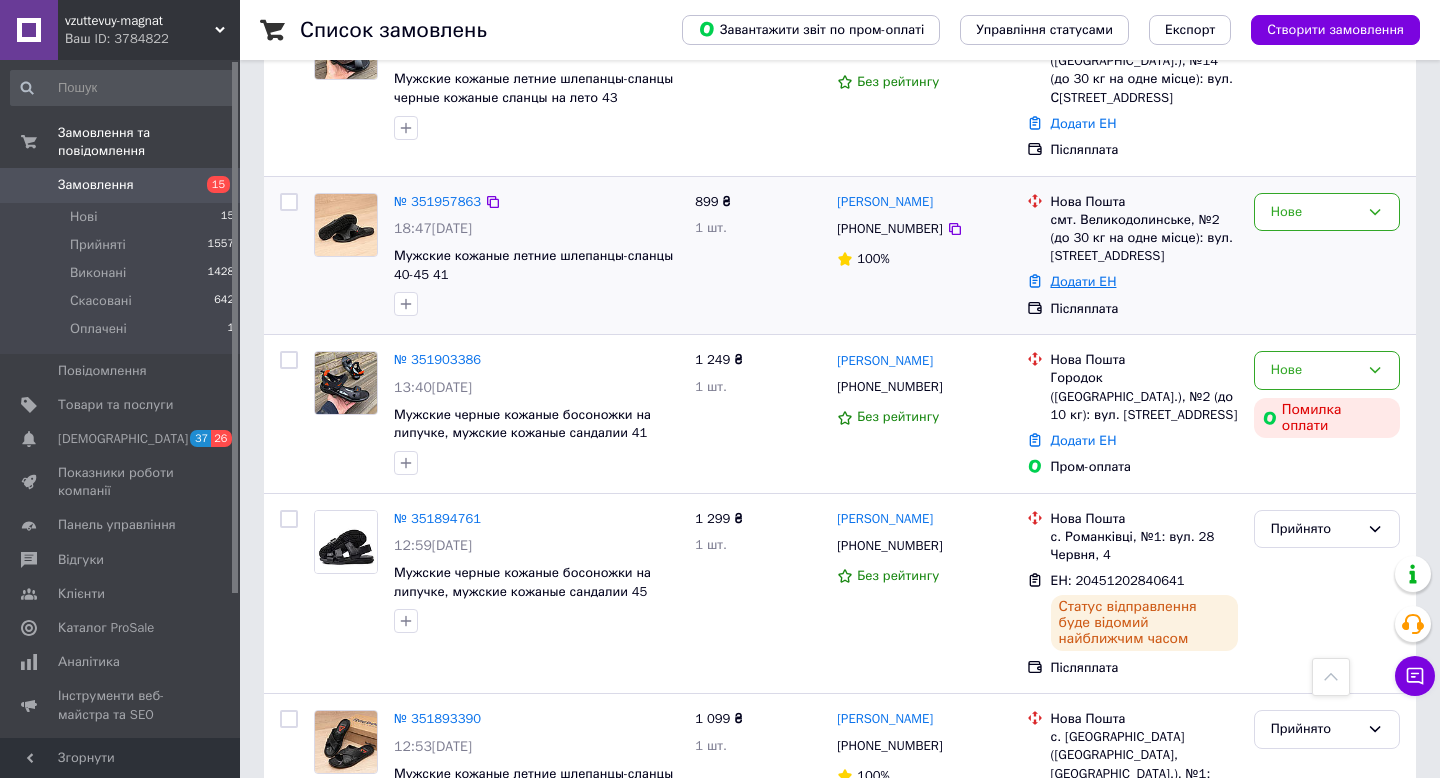 click on "Додати ЕН" at bounding box center (1084, 281) 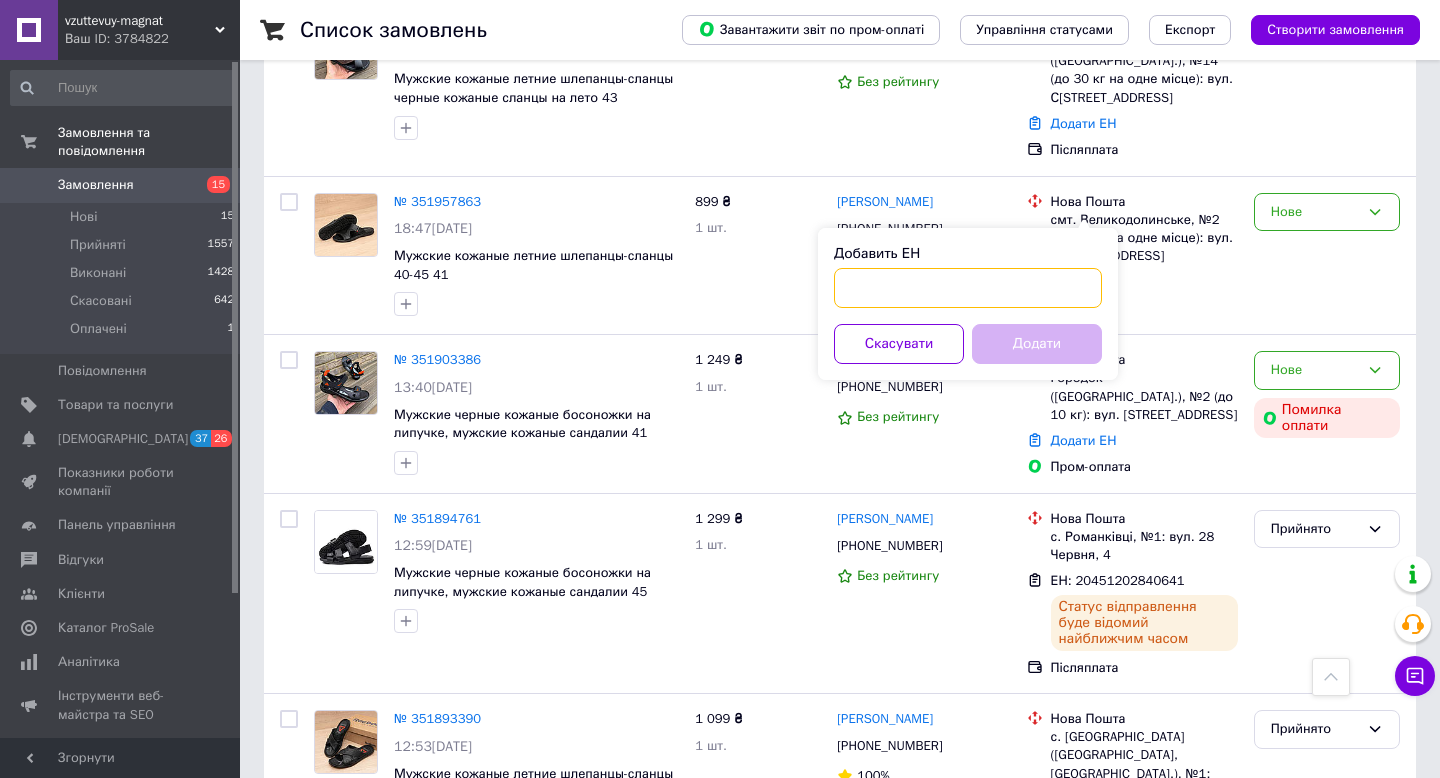 click on "Добавить ЕН" at bounding box center (968, 288) 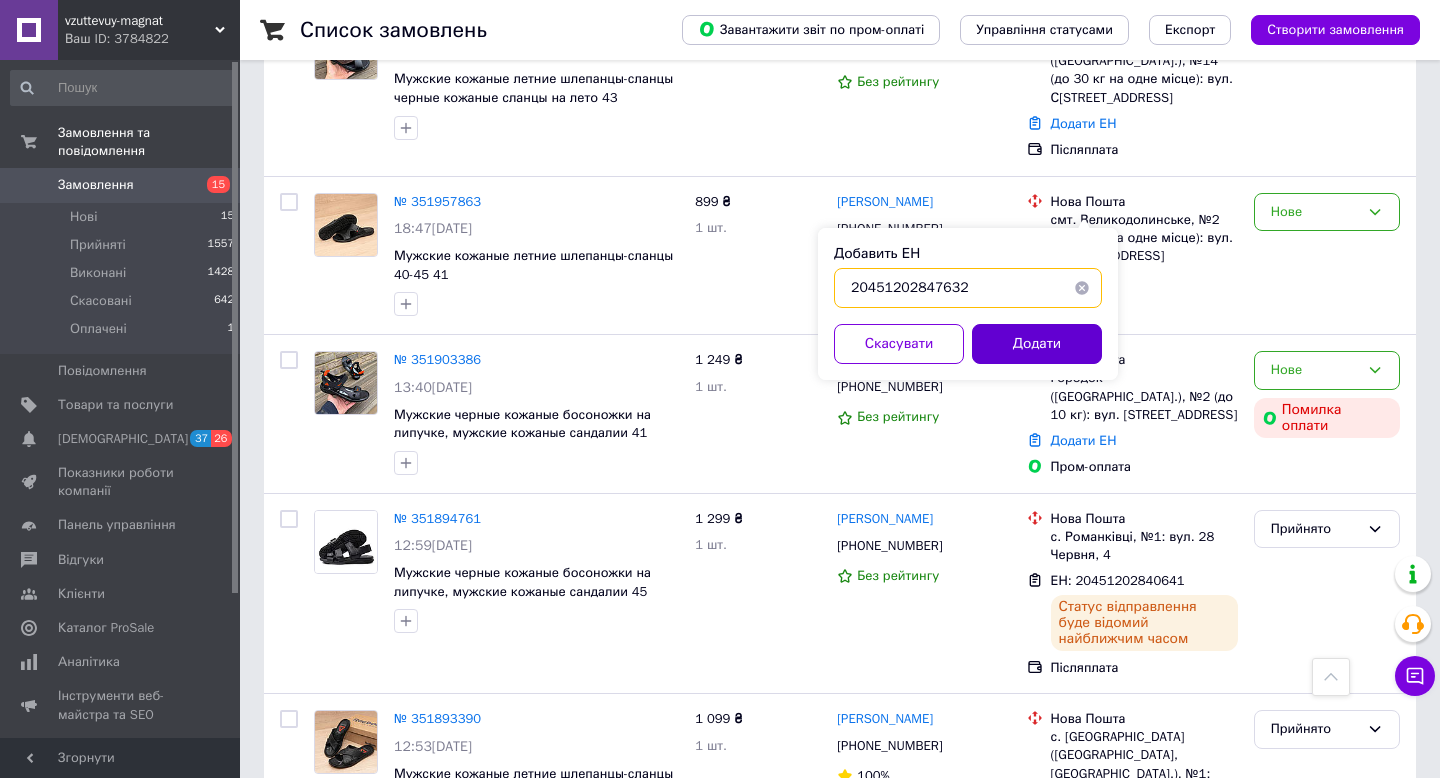 type on "20451202847632" 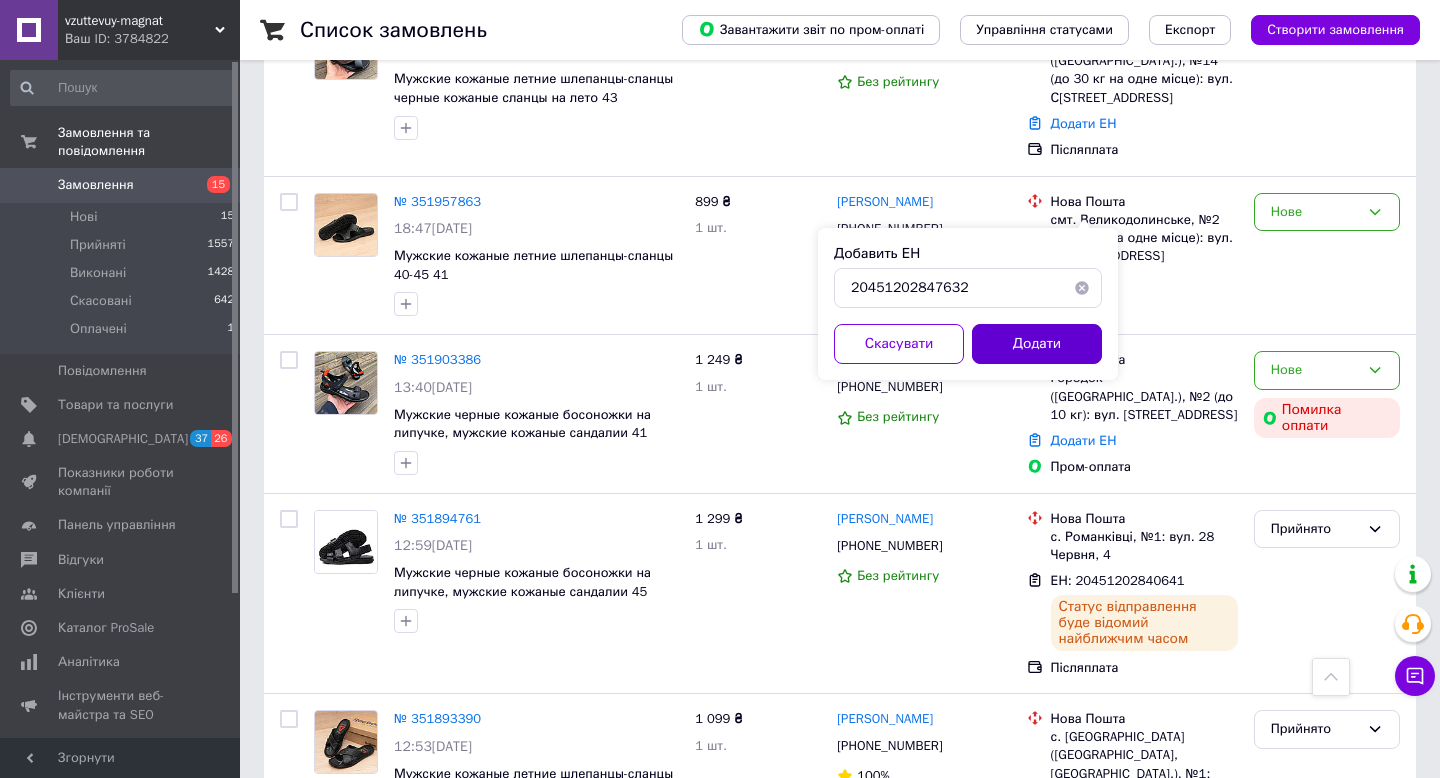 click on "Додати" at bounding box center [1037, 344] 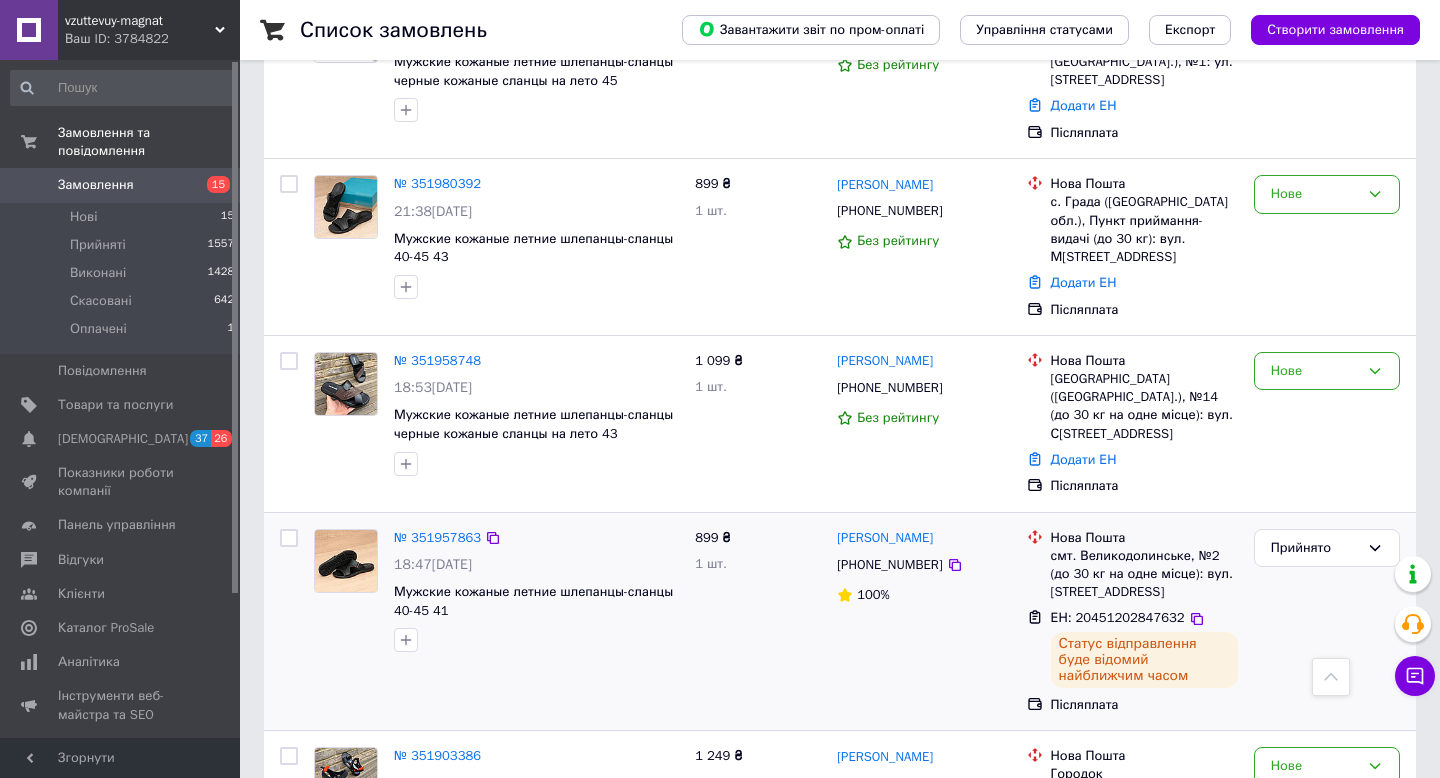 scroll, scrollTop: 1626, scrollLeft: 0, axis: vertical 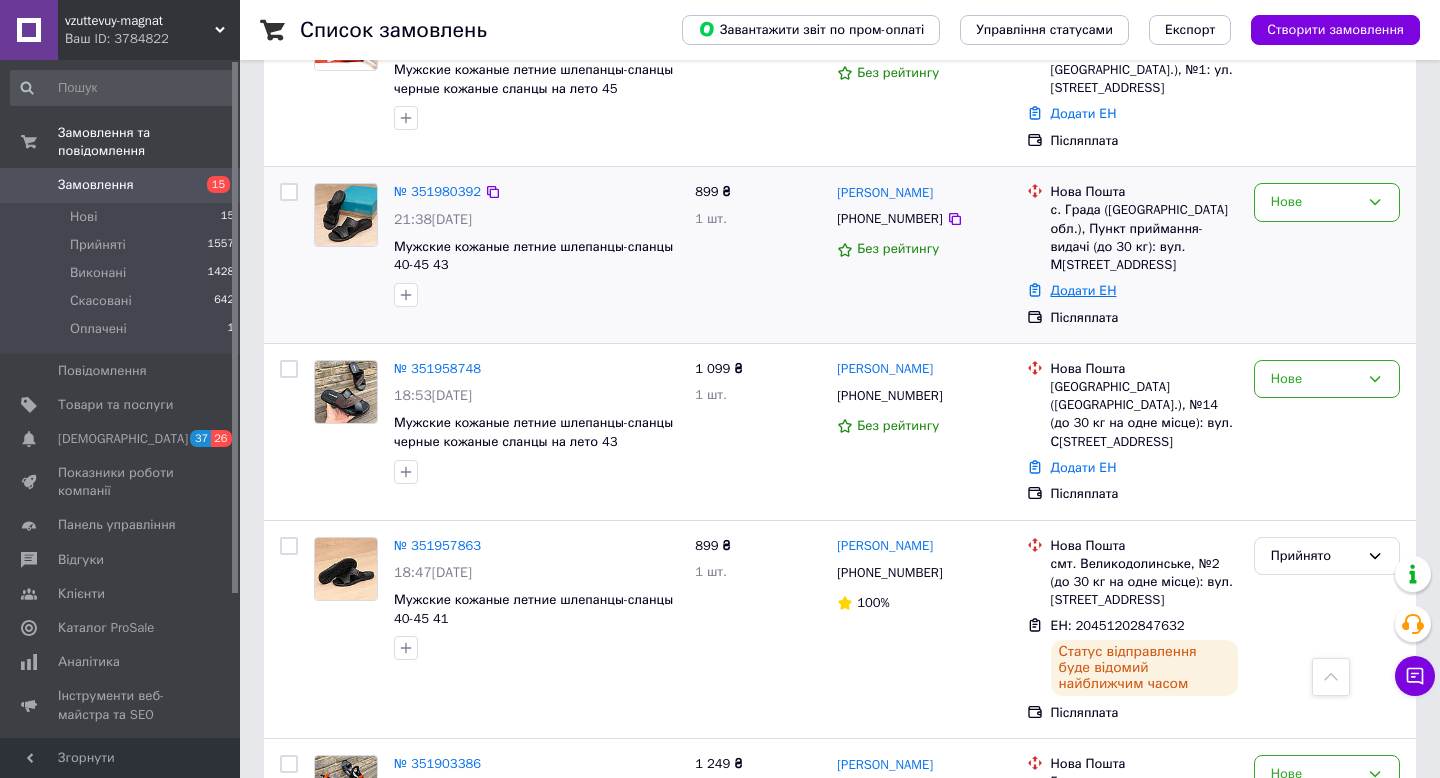 click on "Додати ЕН" at bounding box center (1084, 290) 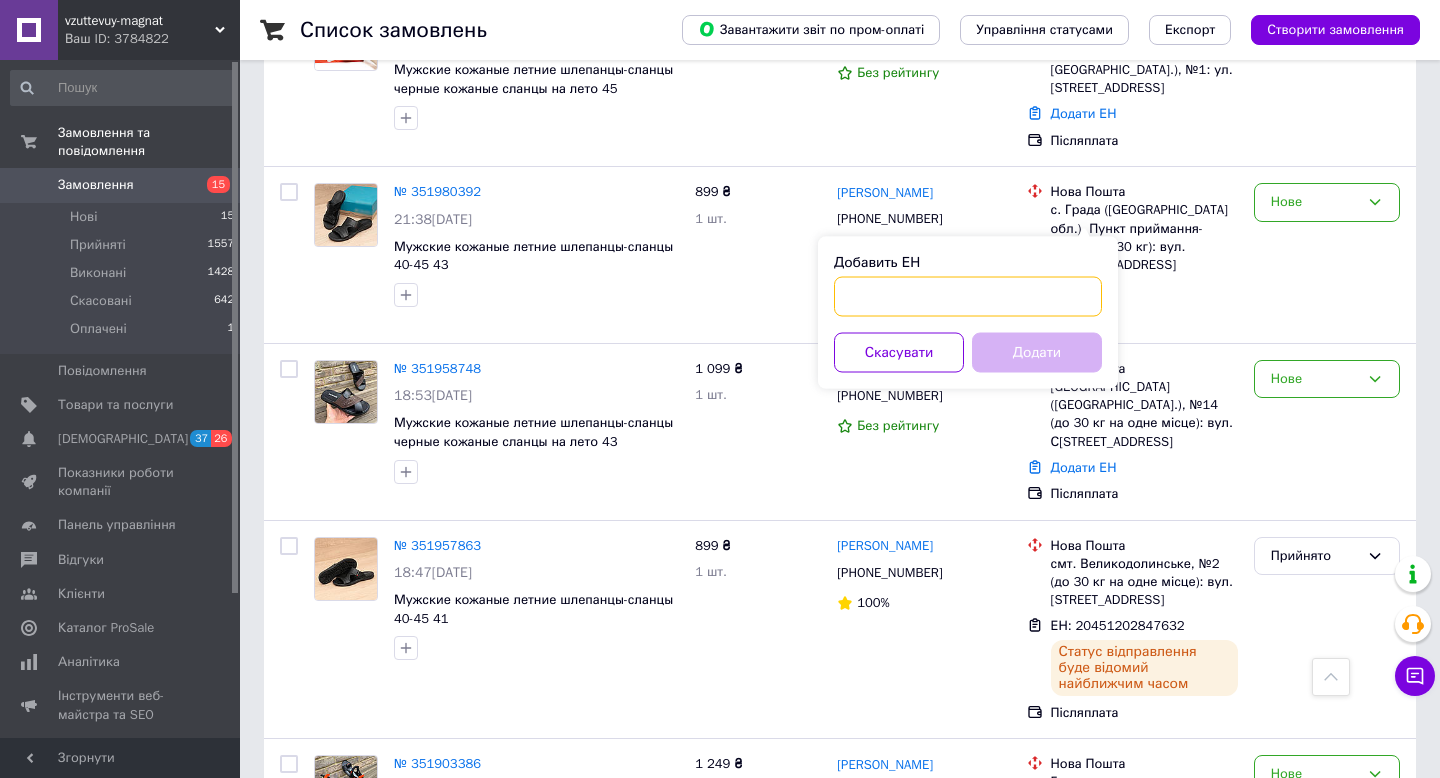 click on "Добавить ЕН" at bounding box center [968, 297] 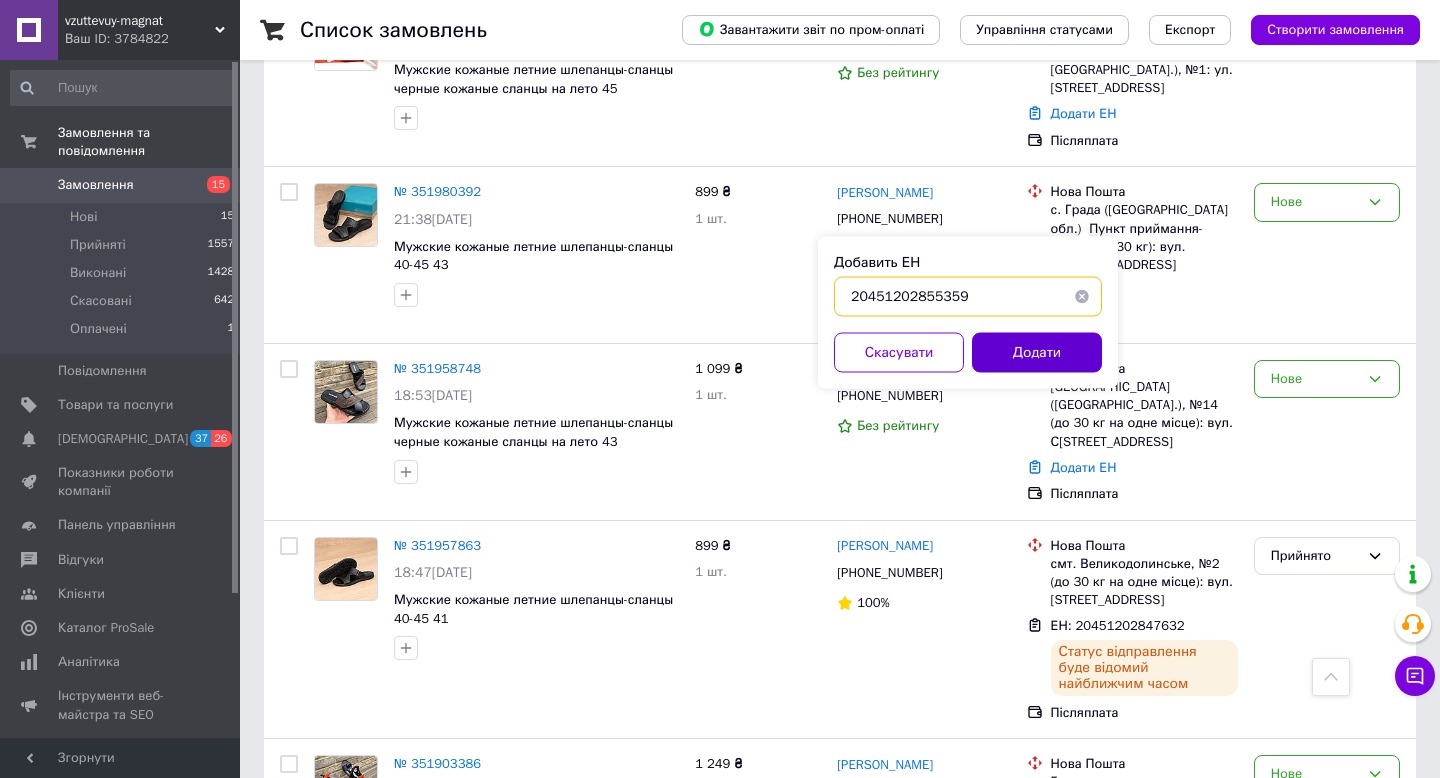 type on "20451202855359" 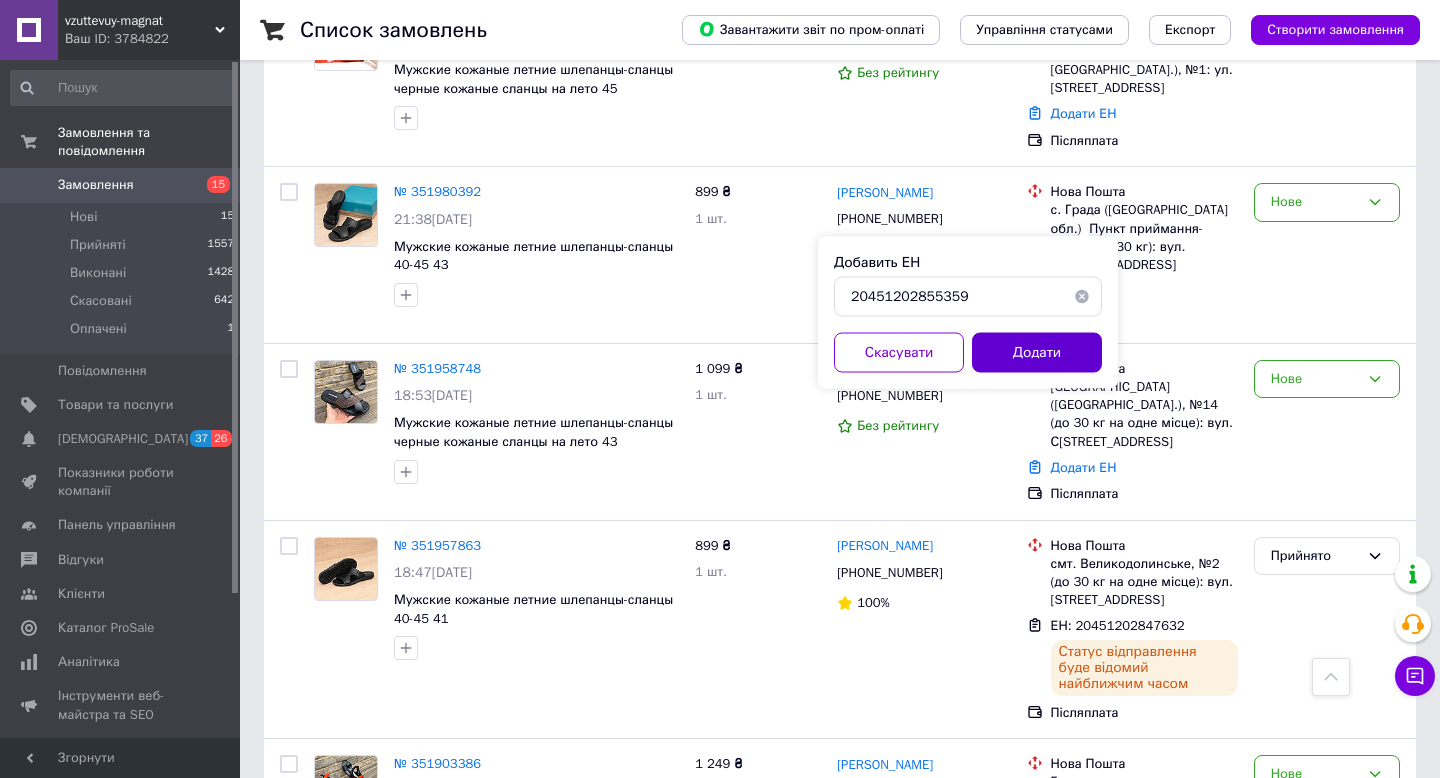 click on "Додати" at bounding box center [1037, 353] 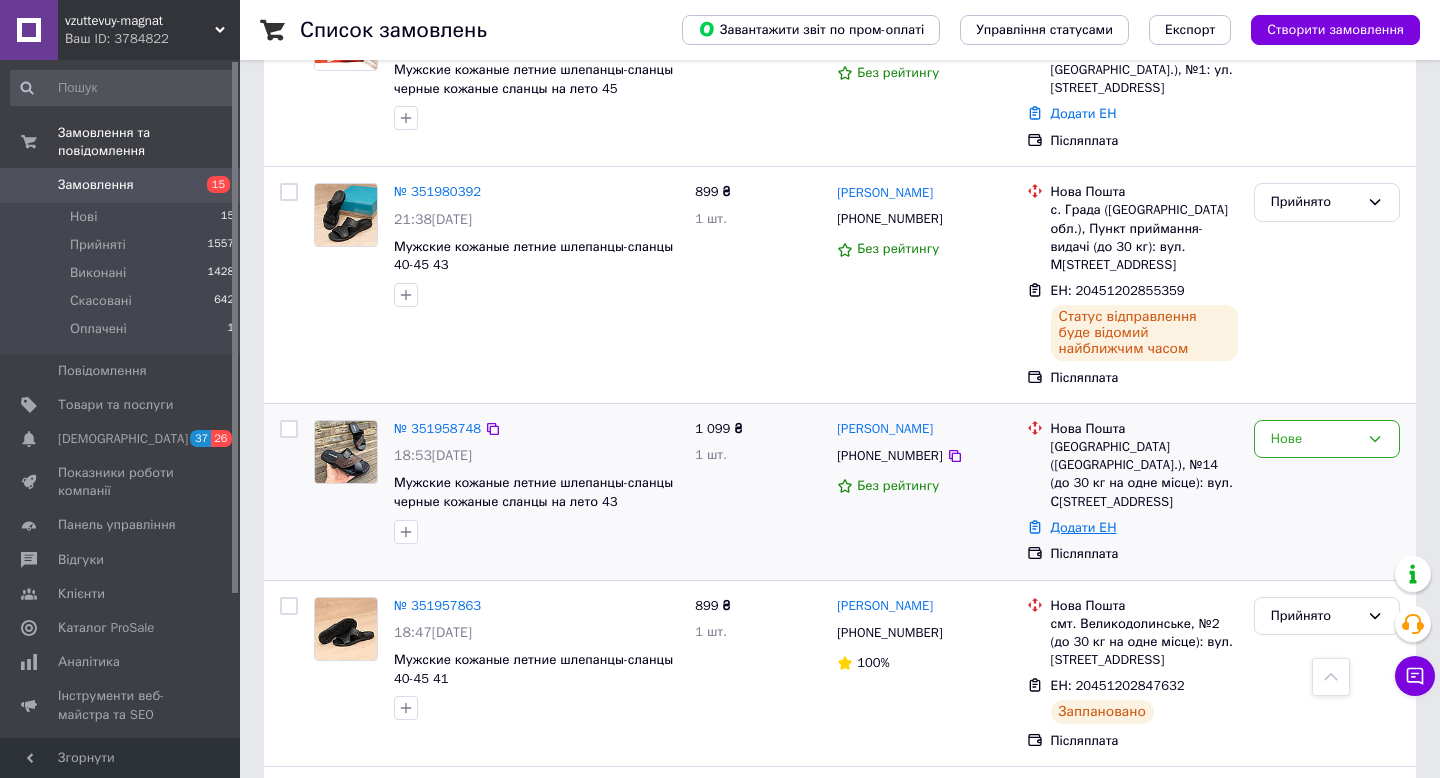 click on "Додати ЕН" at bounding box center [1084, 527] 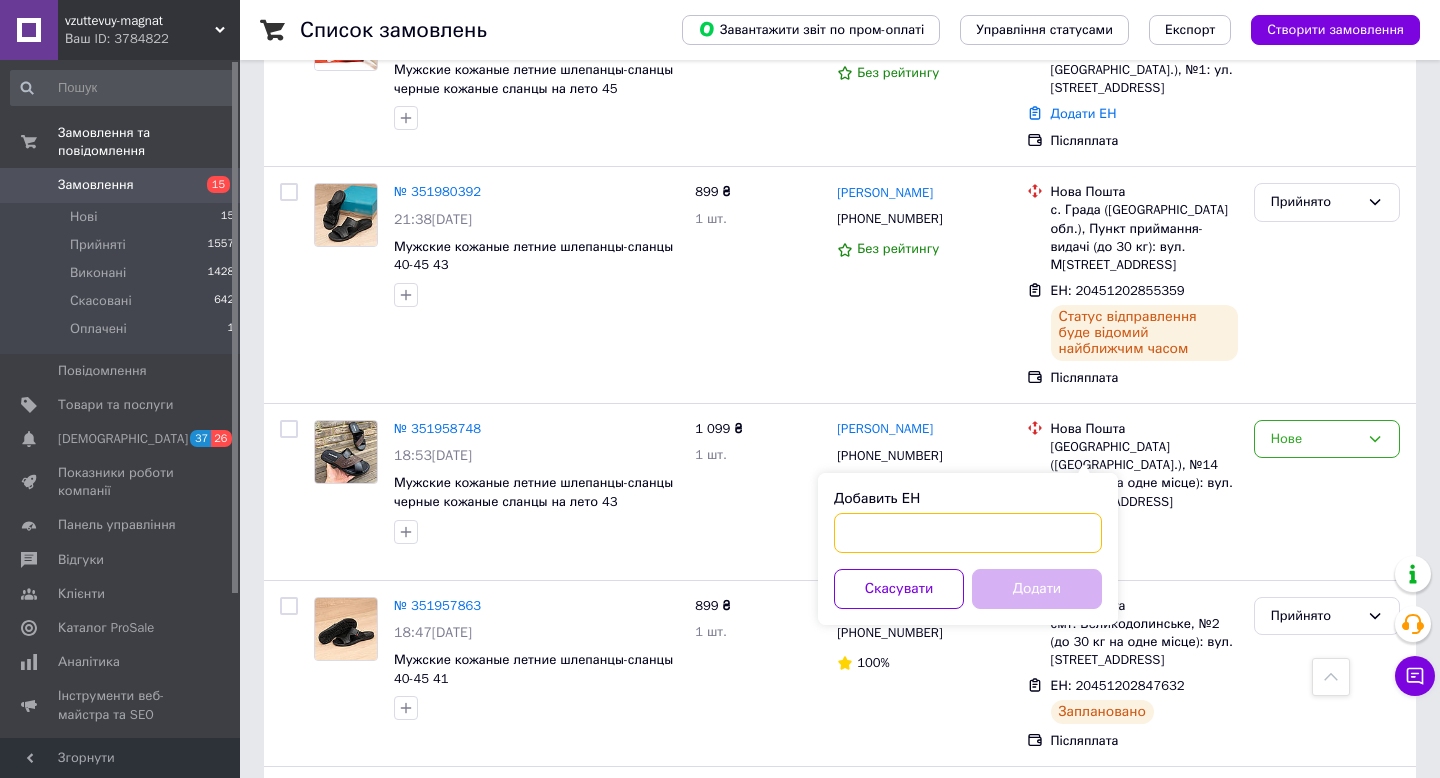 click on "Добавить ЕН" at bounding box center (968, 533) 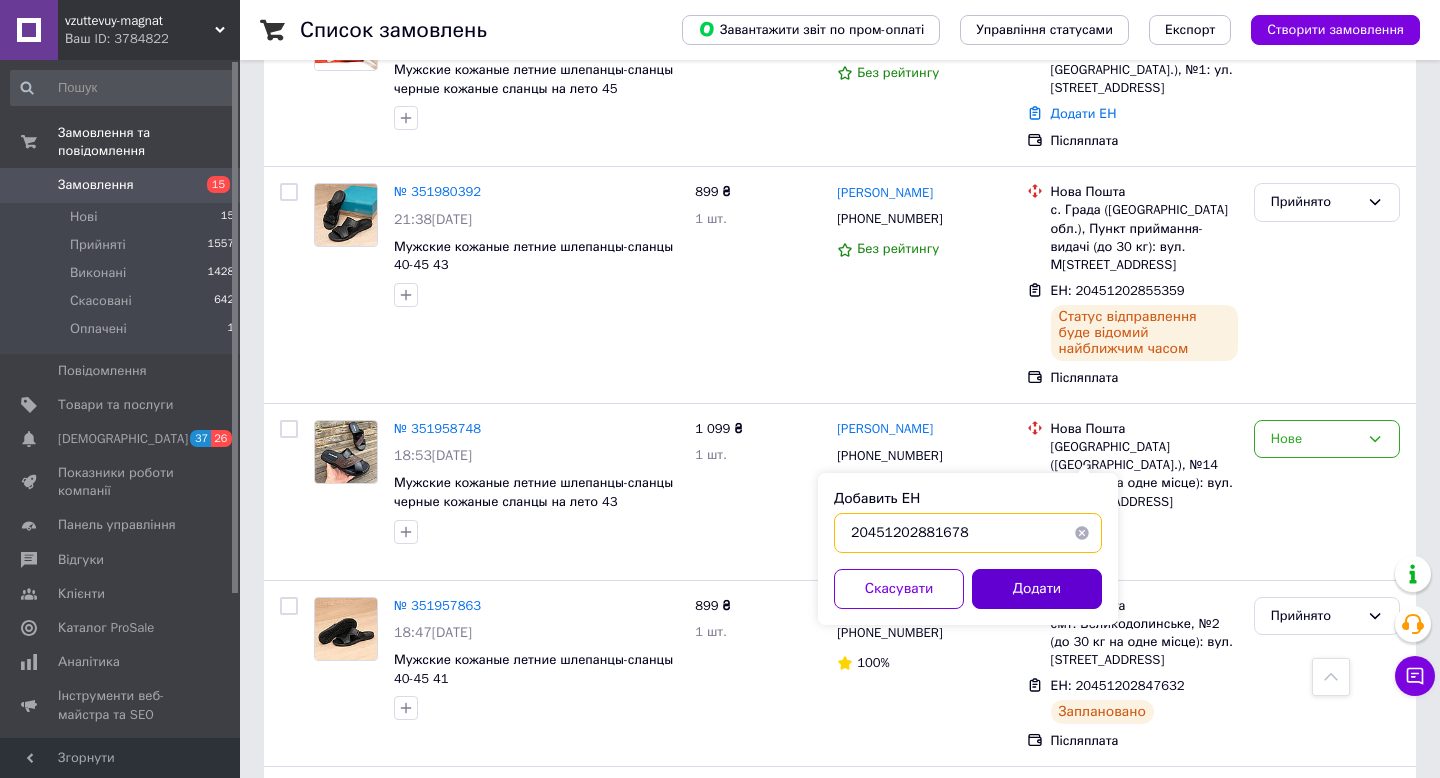 type on "20451202881678" 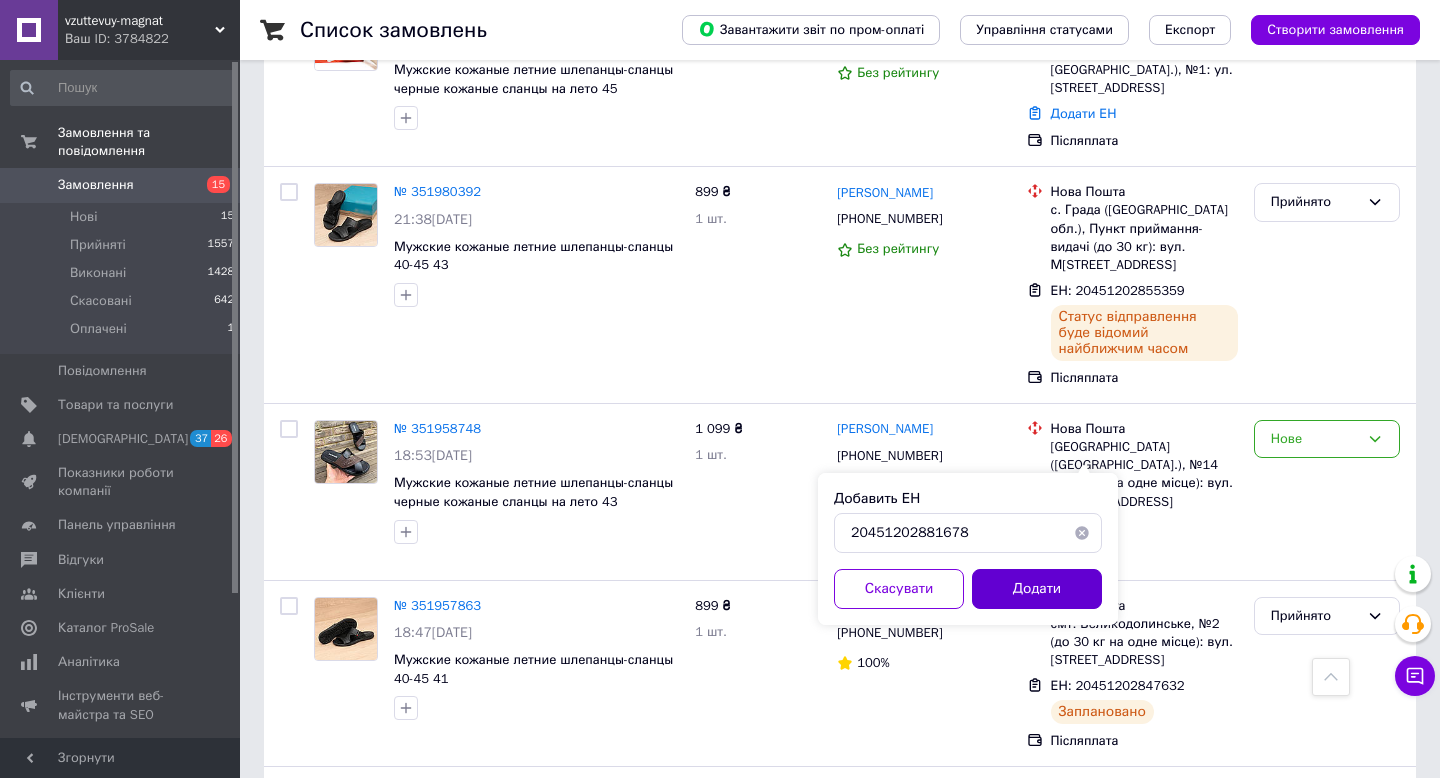 click on "Додати" at bounding box center [1037, 589] 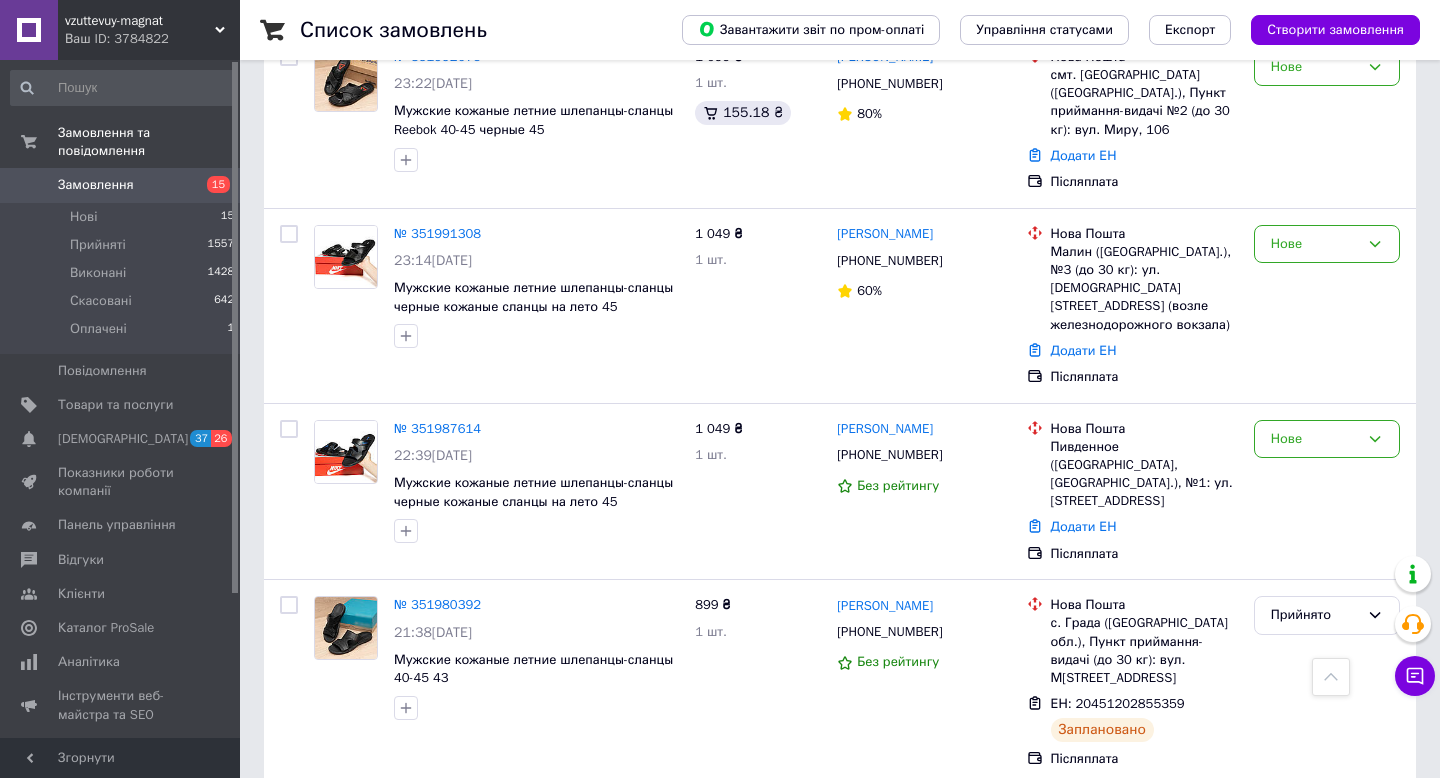 scroll, scrollTop: 1211, scrollLeft: 0, axis: vertical 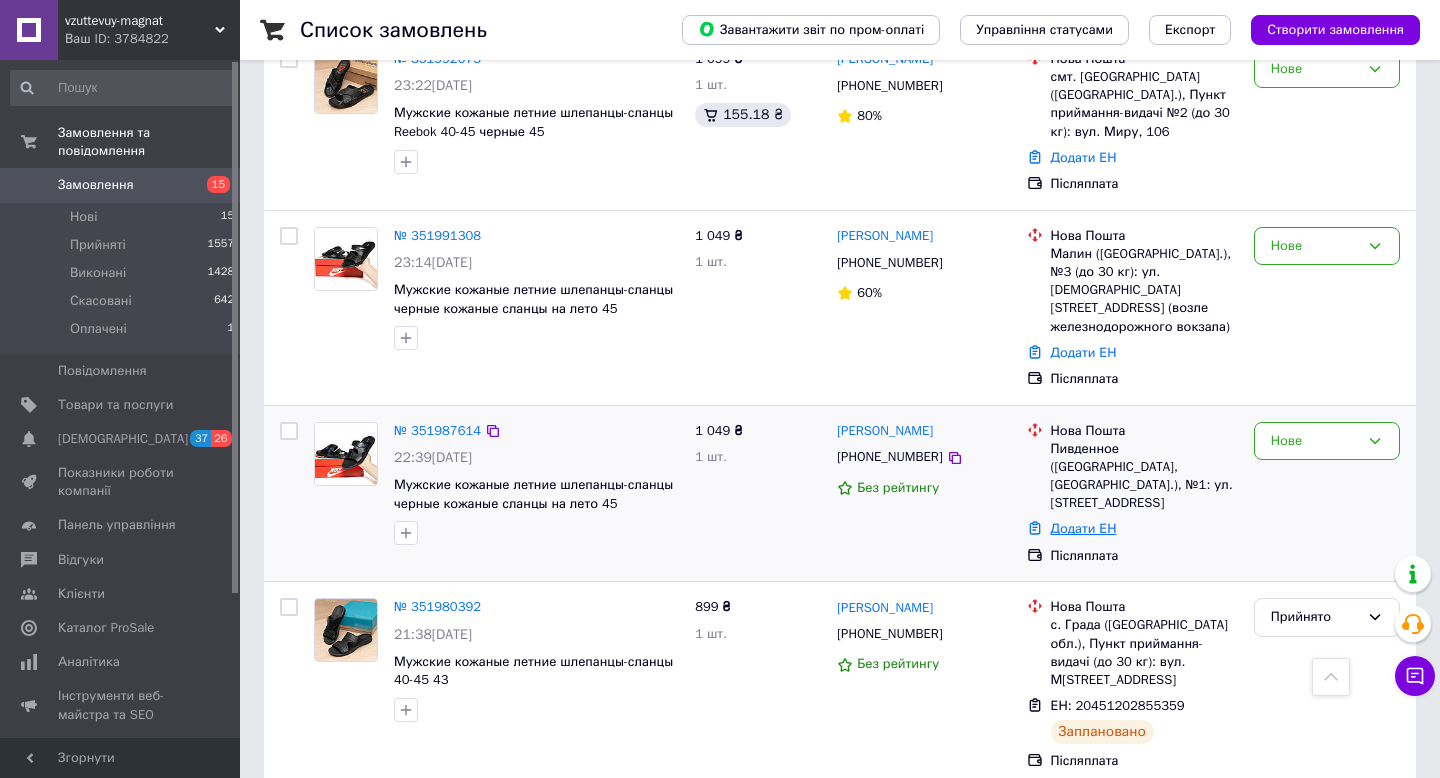 click on "Додати ЕН" at bounding box center [1084, 528] 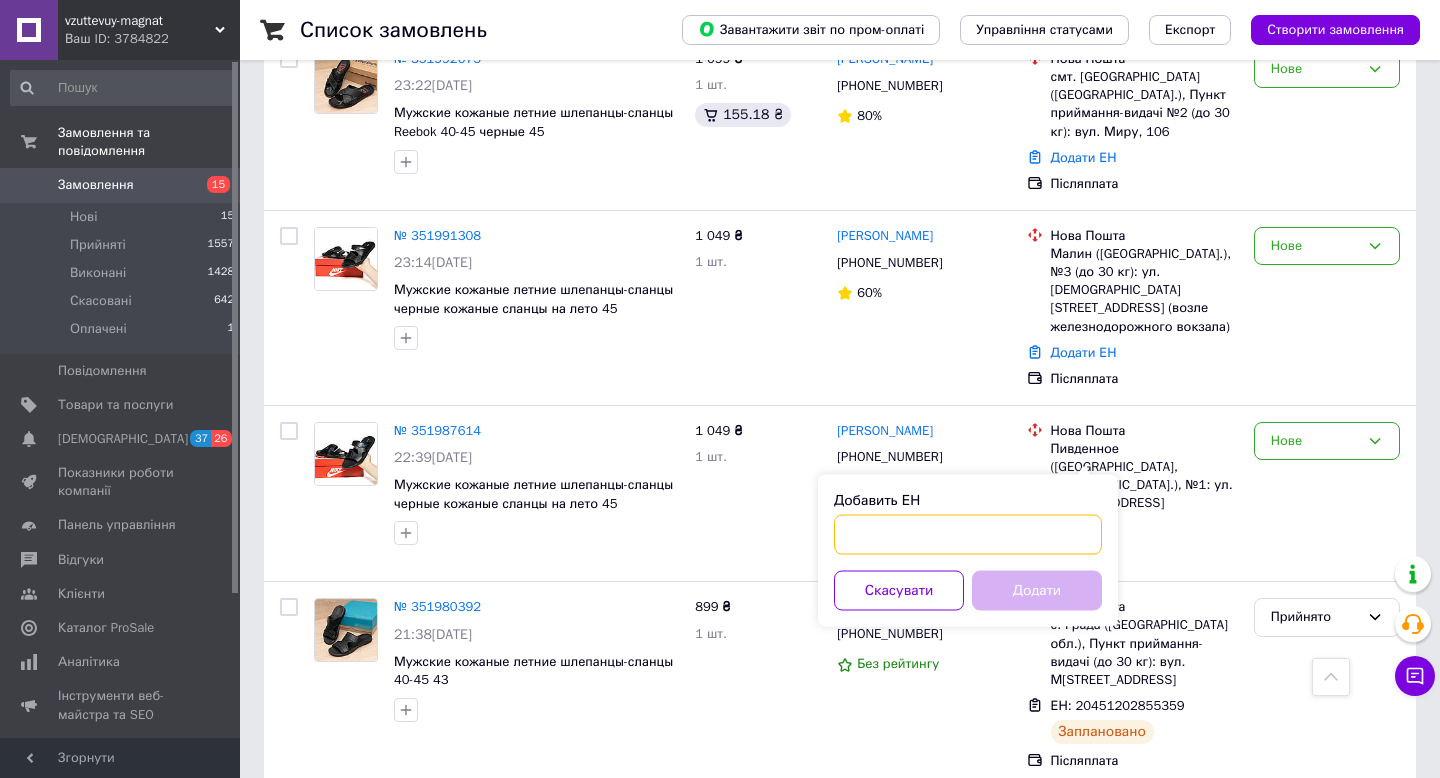 click on "Добавить ЕН" at bounding box center [968, 535] 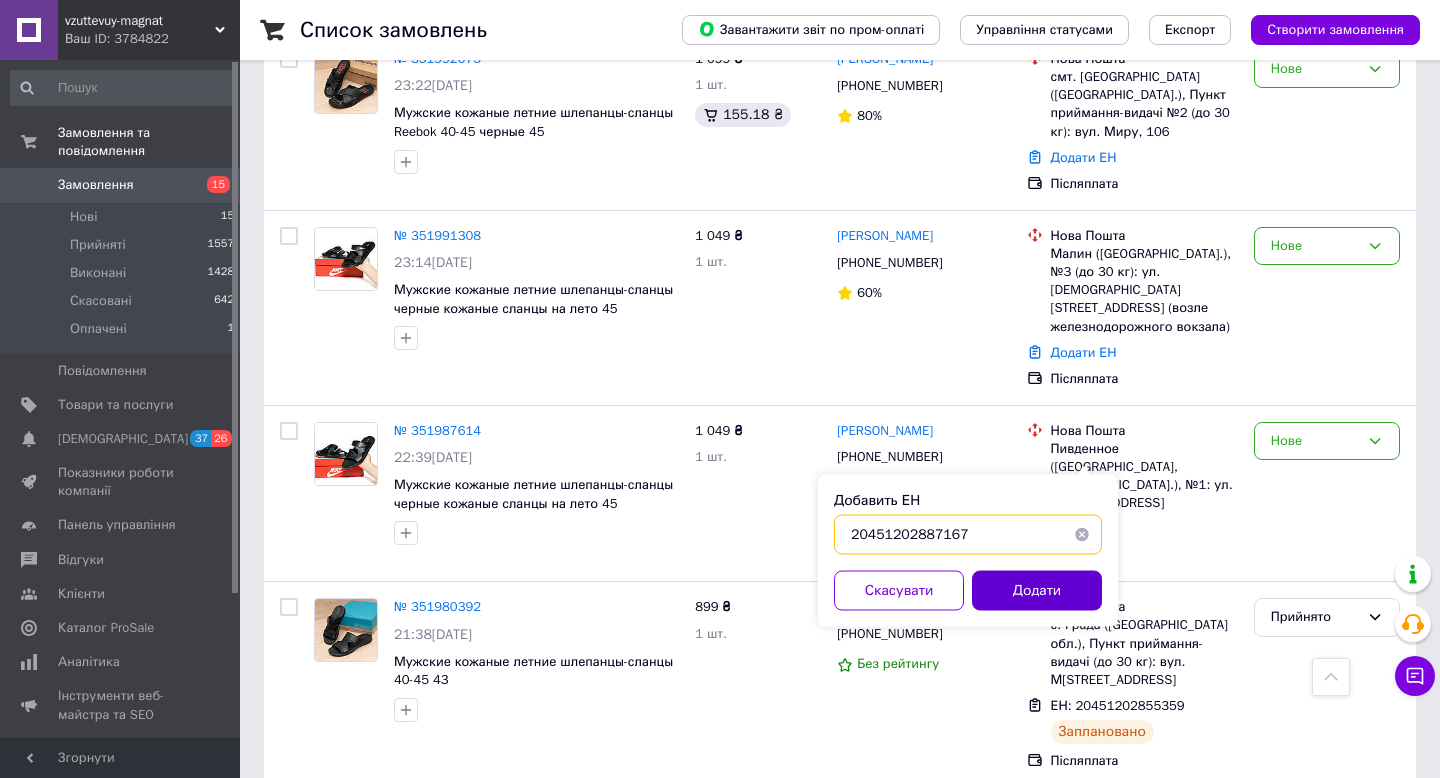 type on "20451202887167" 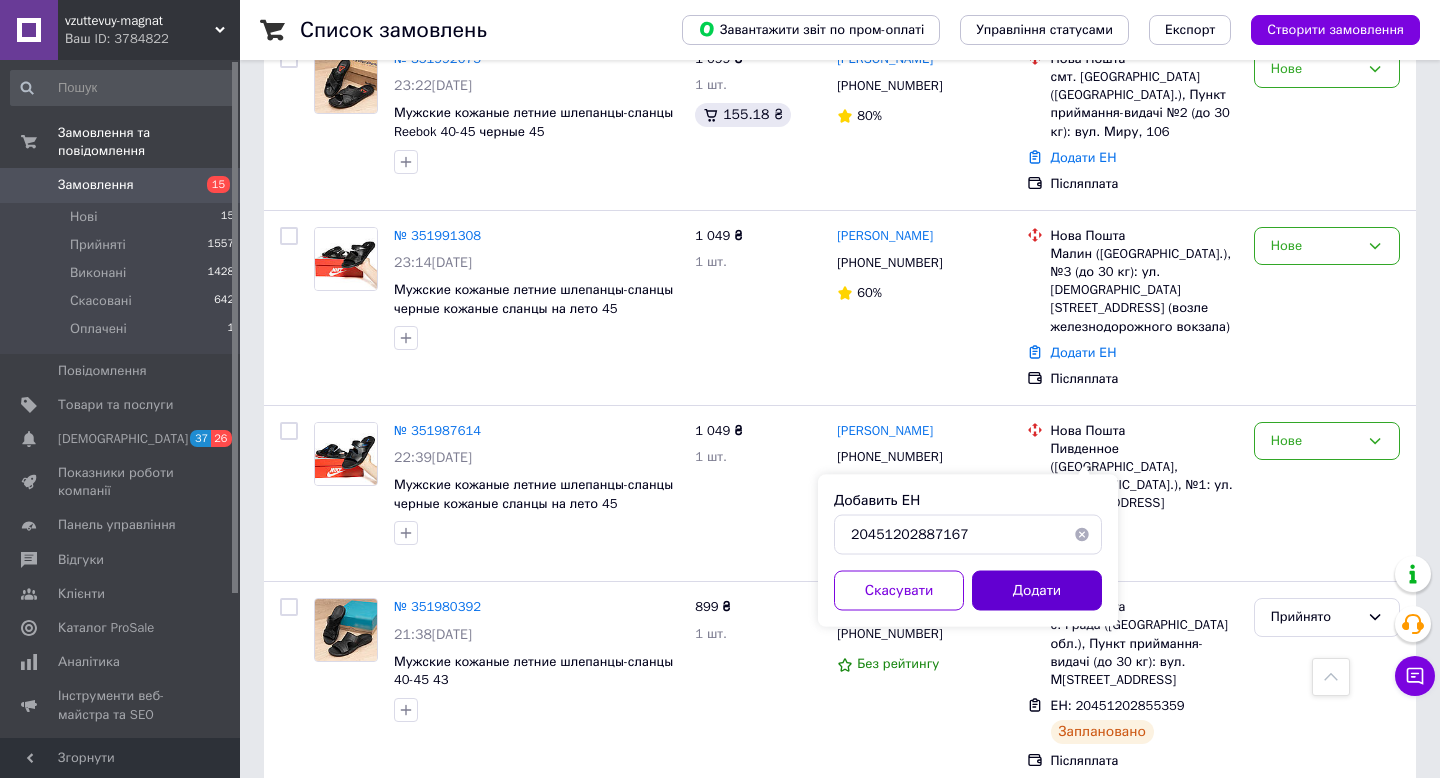 click on "Додати" at bounding box center (1037, 591) 